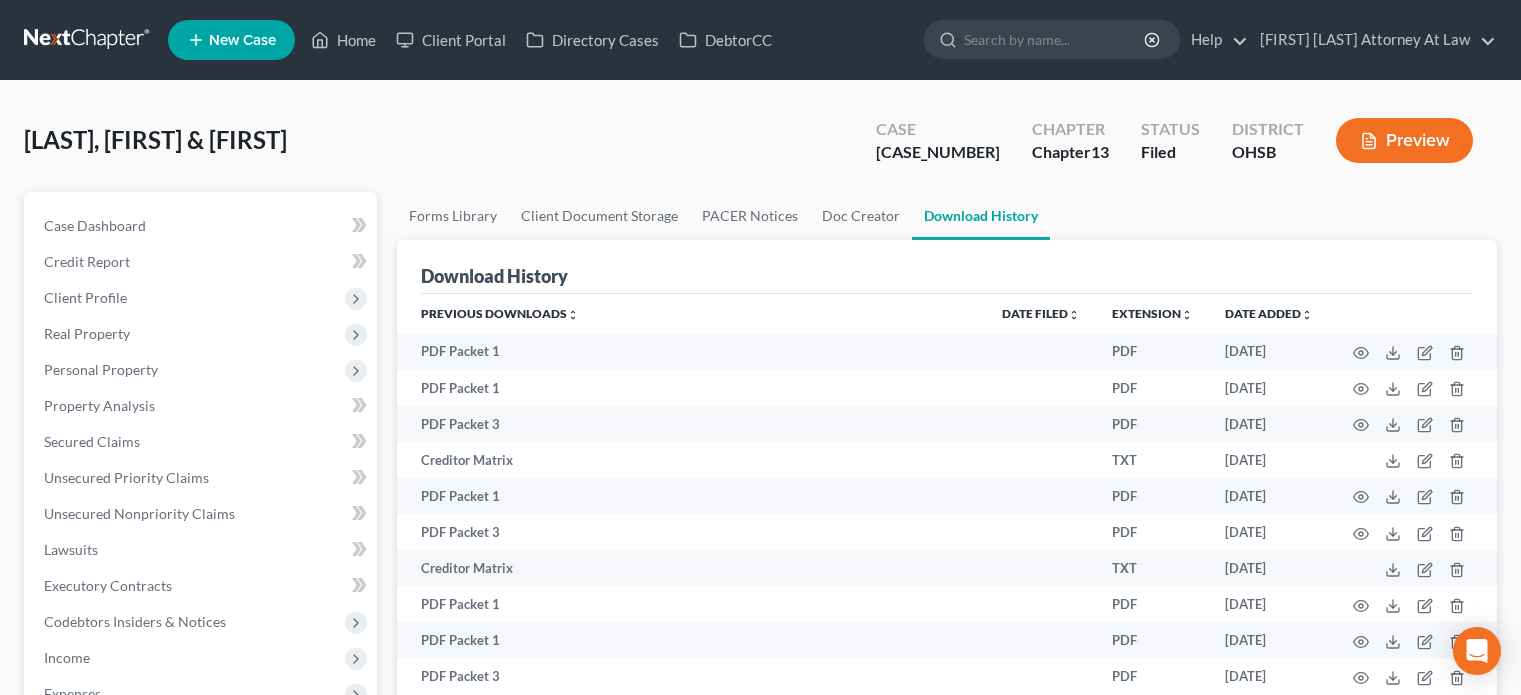 scroll, scrollTop: 0, scrollLeft: 0, axis: both 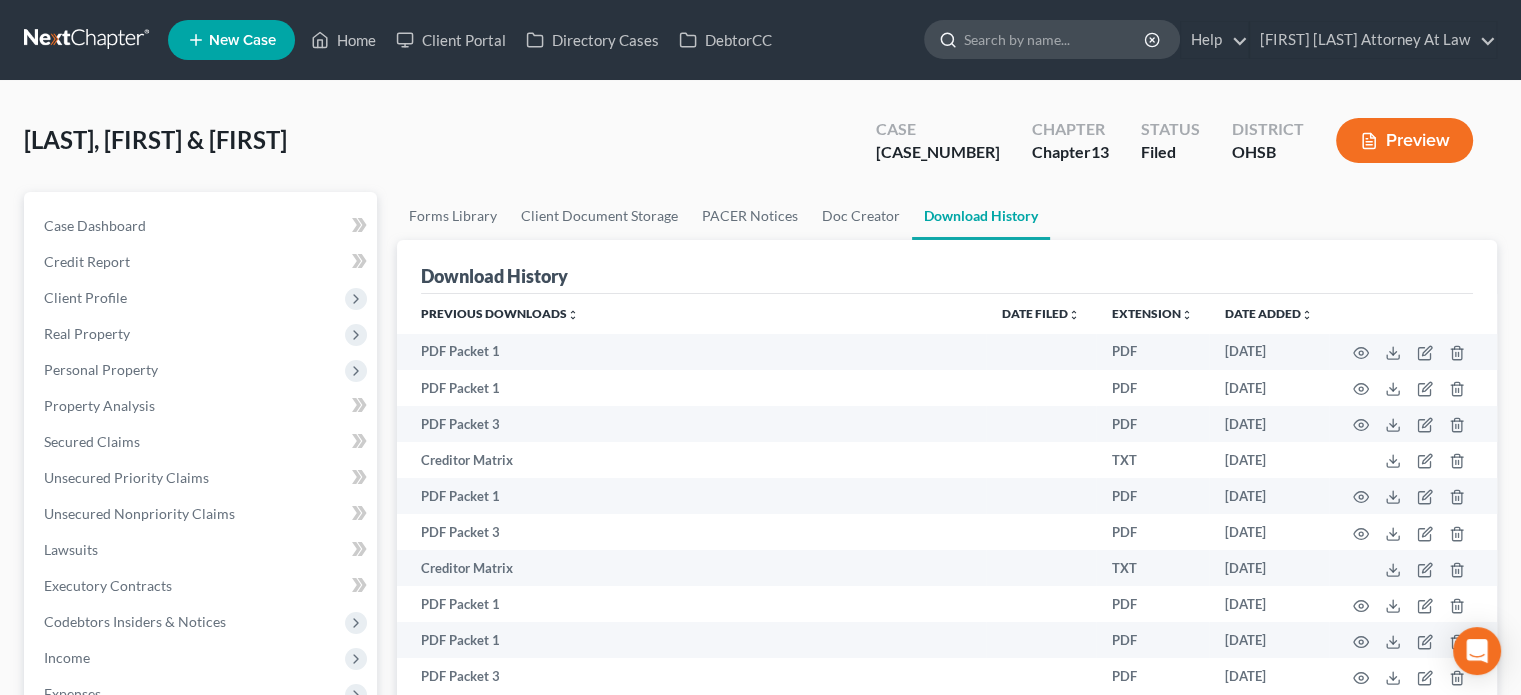 click at bounding box center [1055, 39] 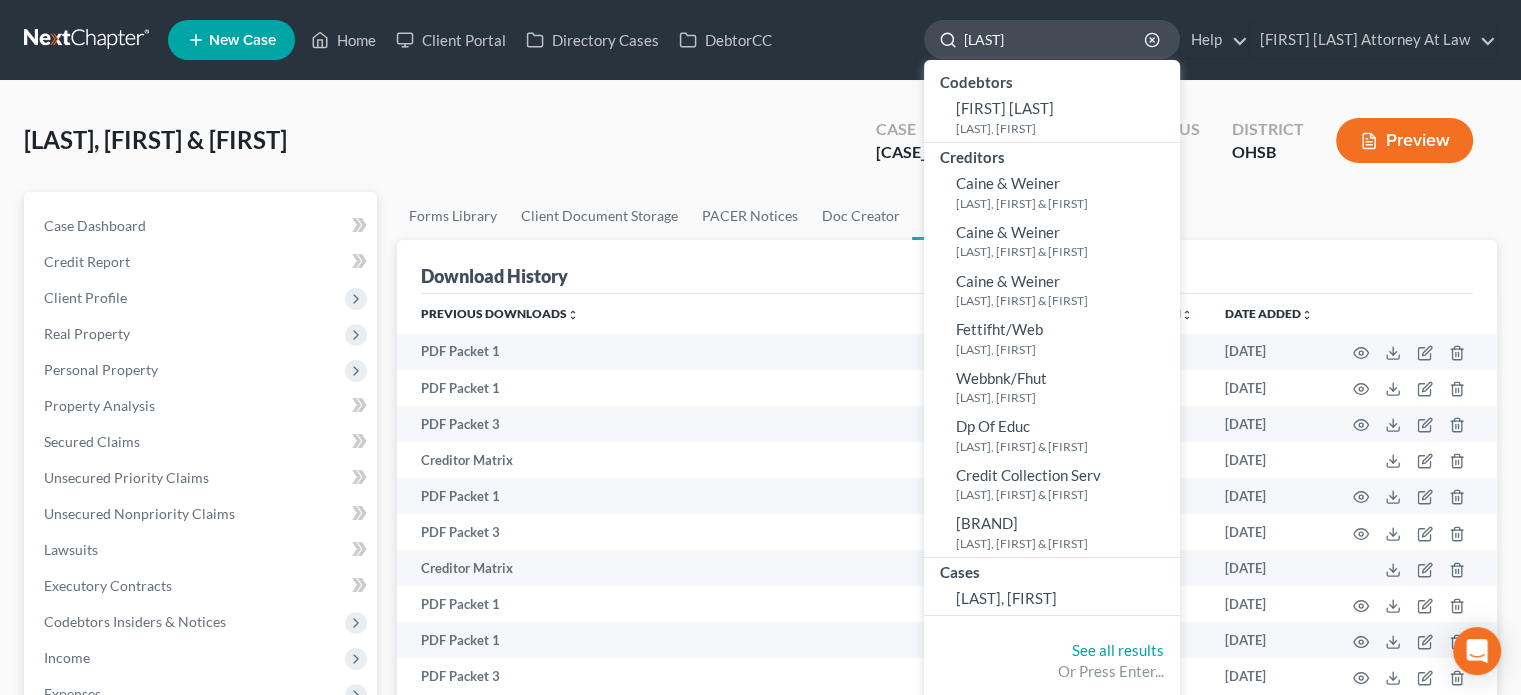 type on "weiler" 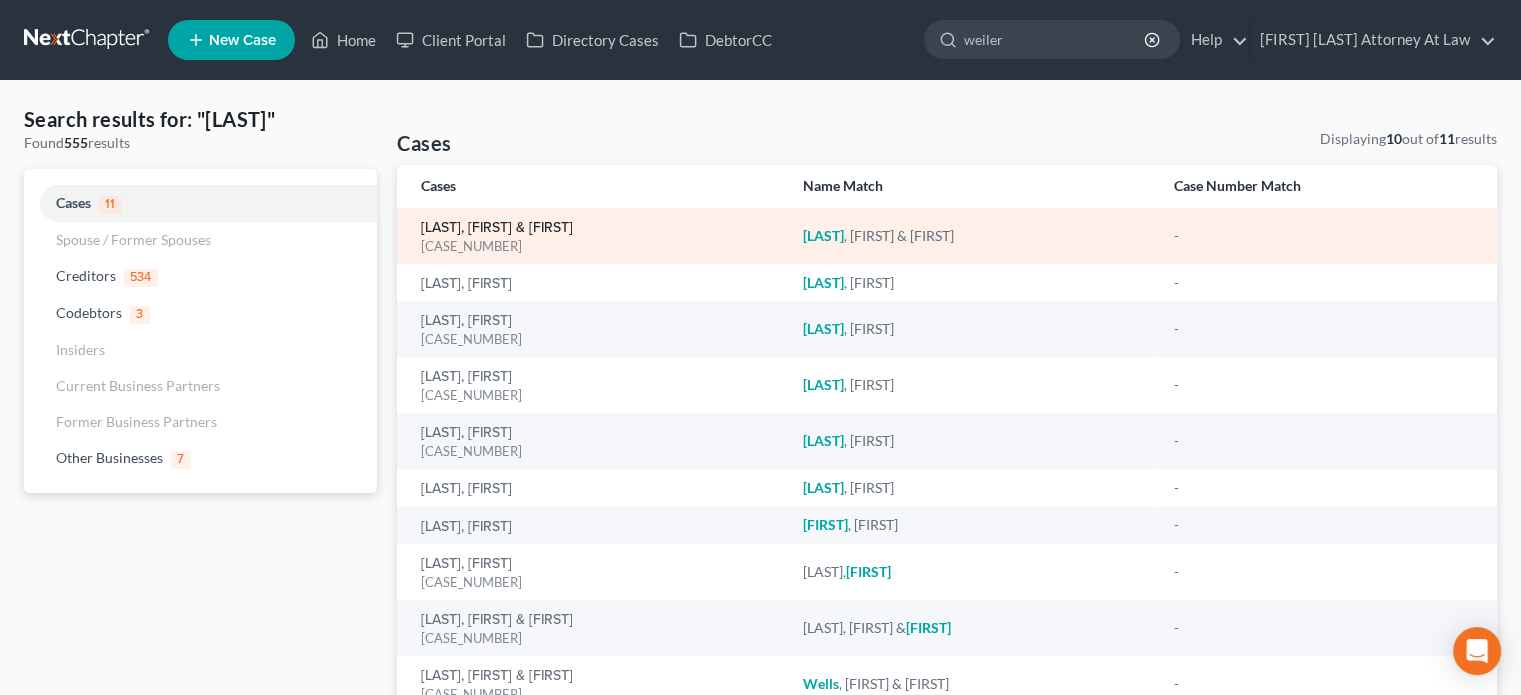 click on "[LAST], [FIRST] & [FIRST]" at bounding box center (497, 228) 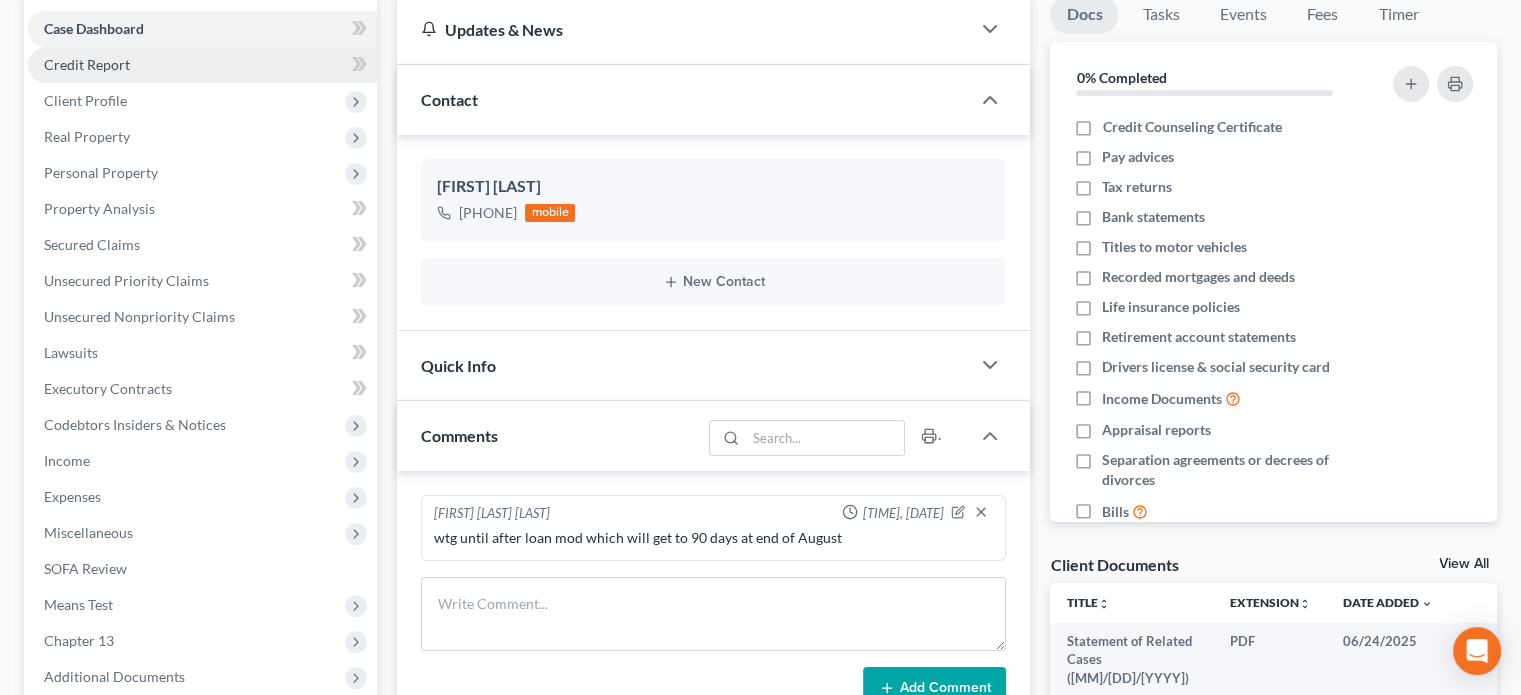 scroll, scrollTop: 300, scrollLeft: 0, axis: vertical 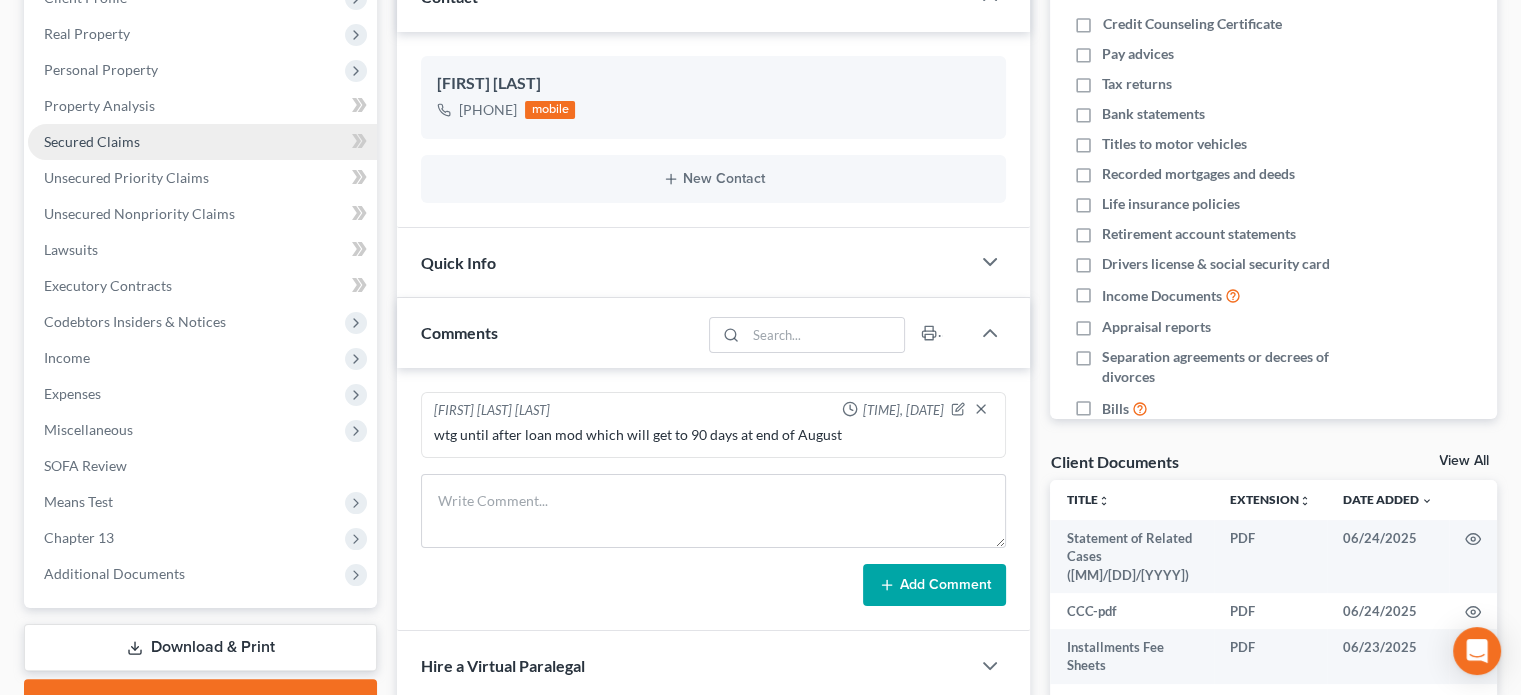 click on "Secured Claims" at bounding box center (92, 141) 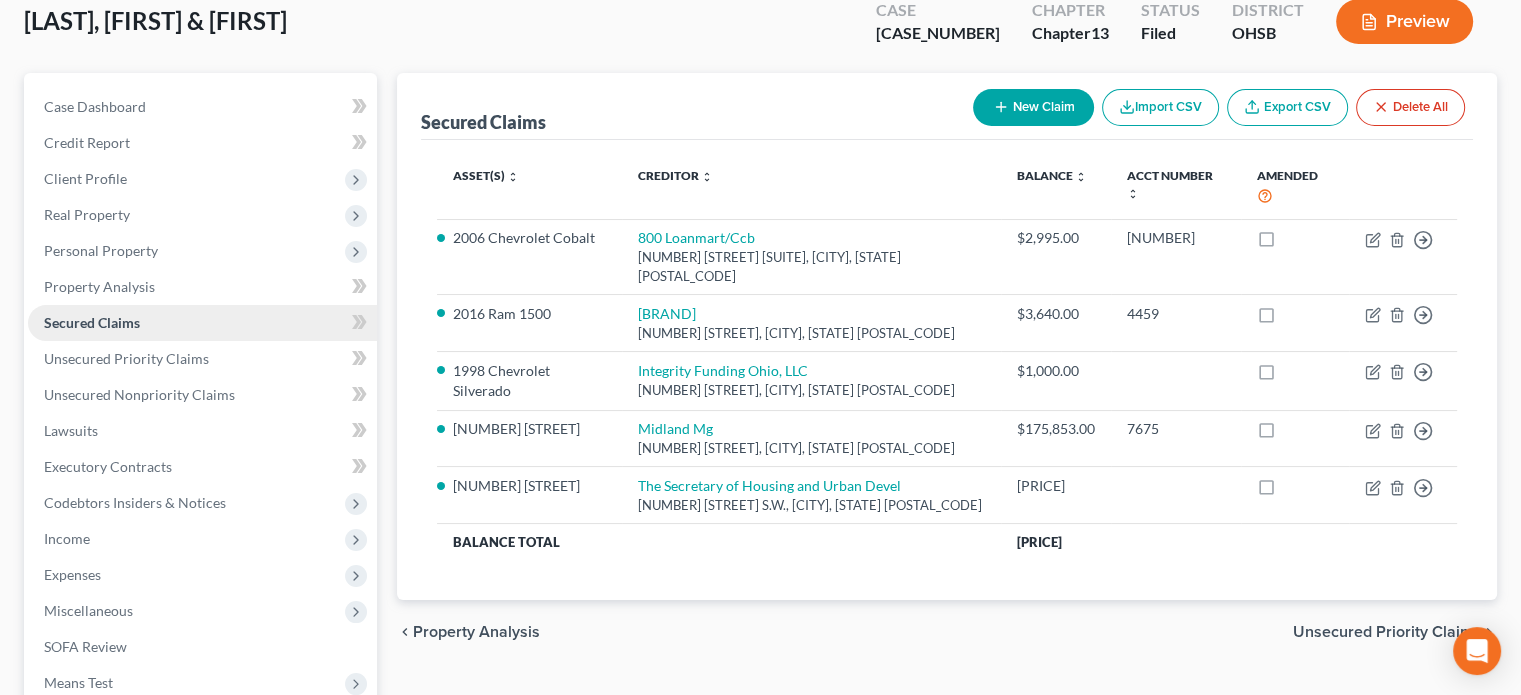 scroll, scrollTop: 0, scrollLeft: 0, axis: both 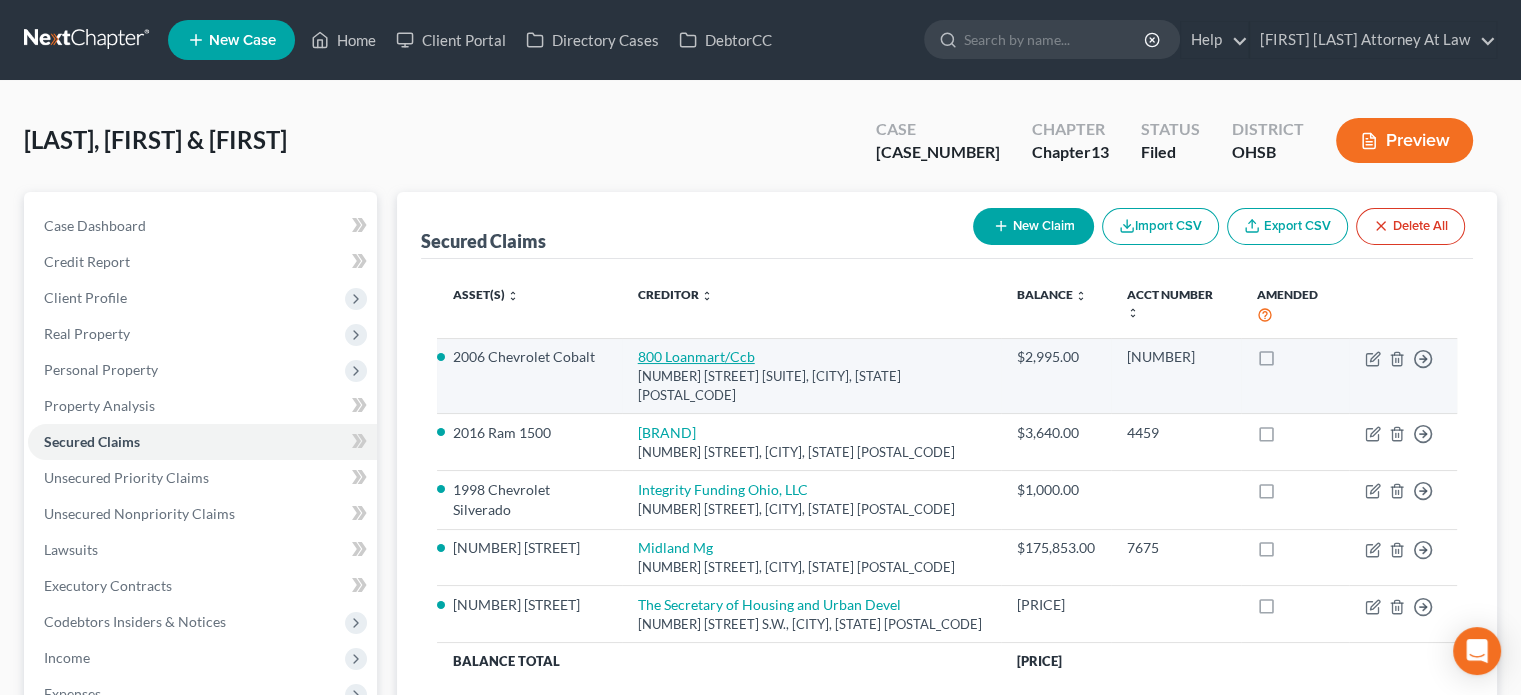 click on "800 Loanmart/Ccb" at bounding box center (696, 356) 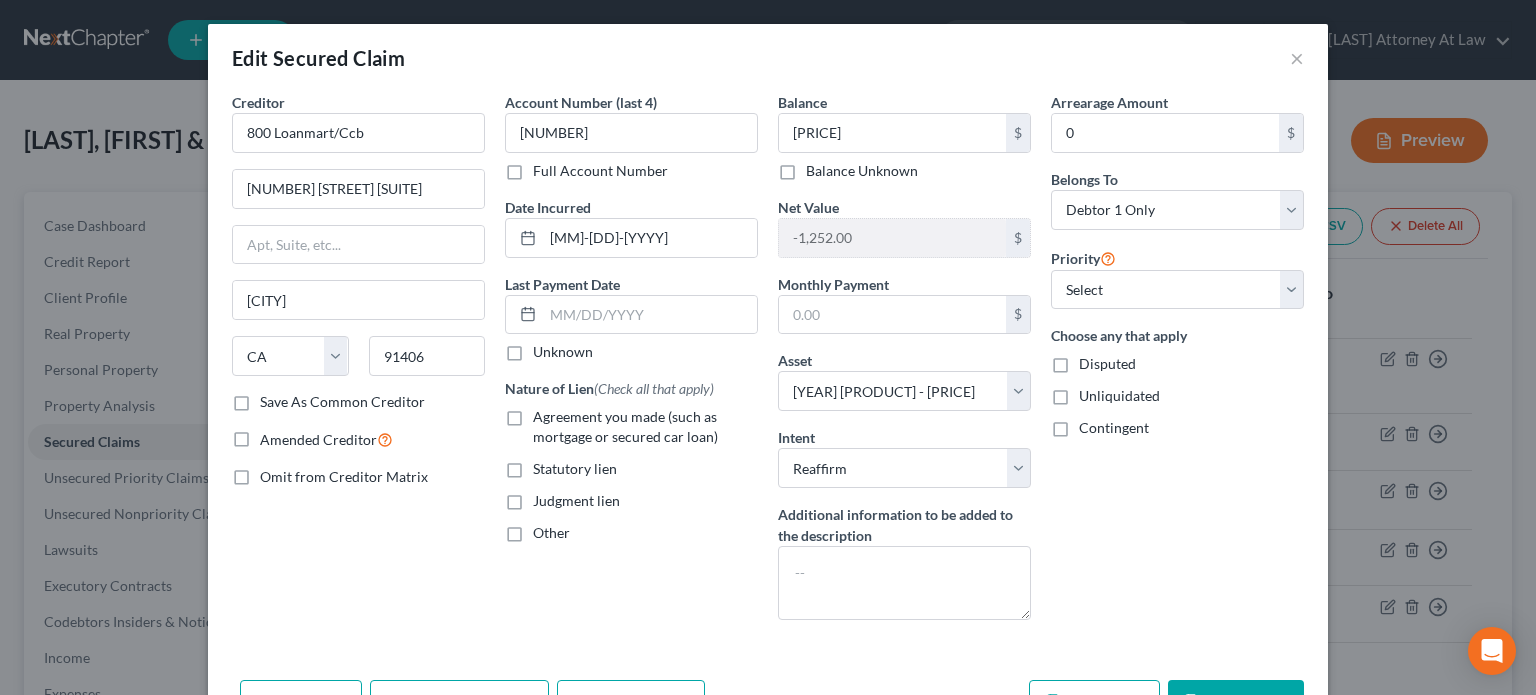 click on "Save & Close" at bounding box center [1236, 701] 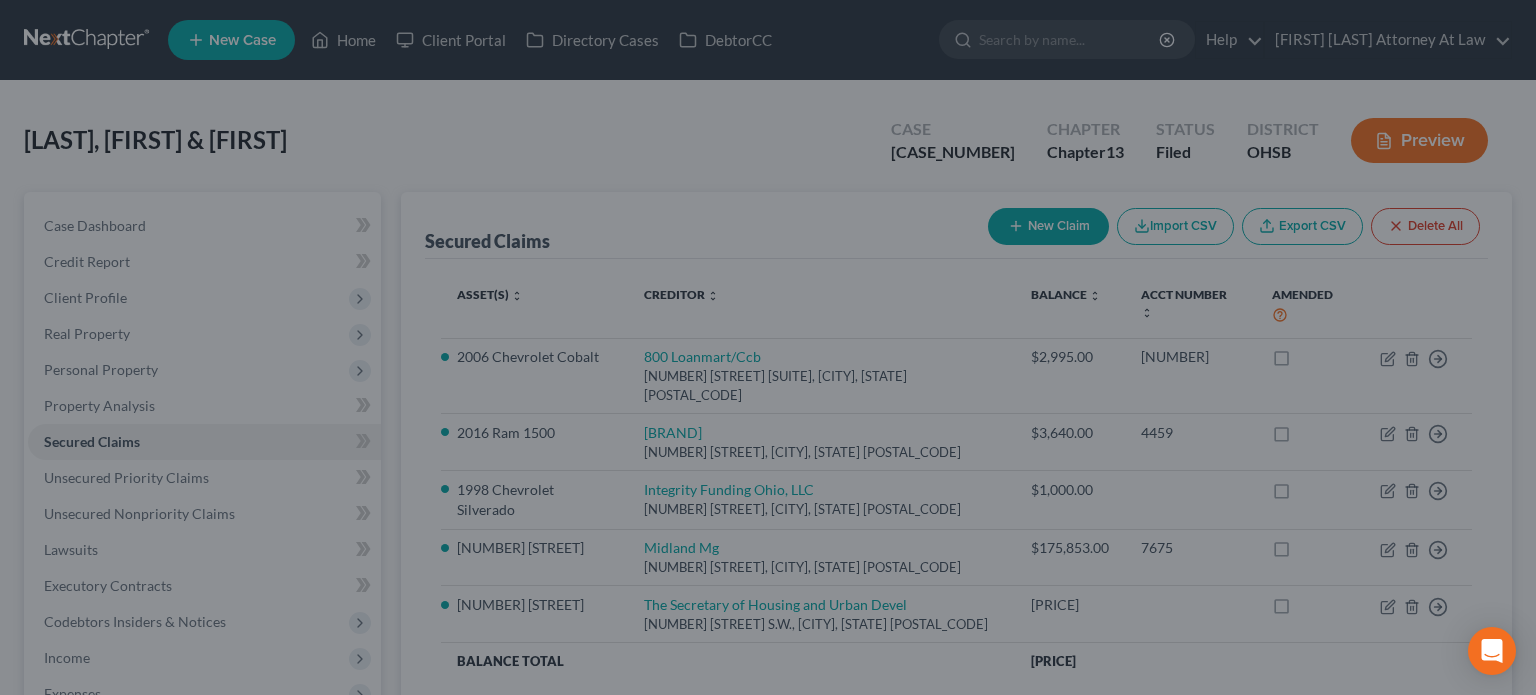 select on "5" 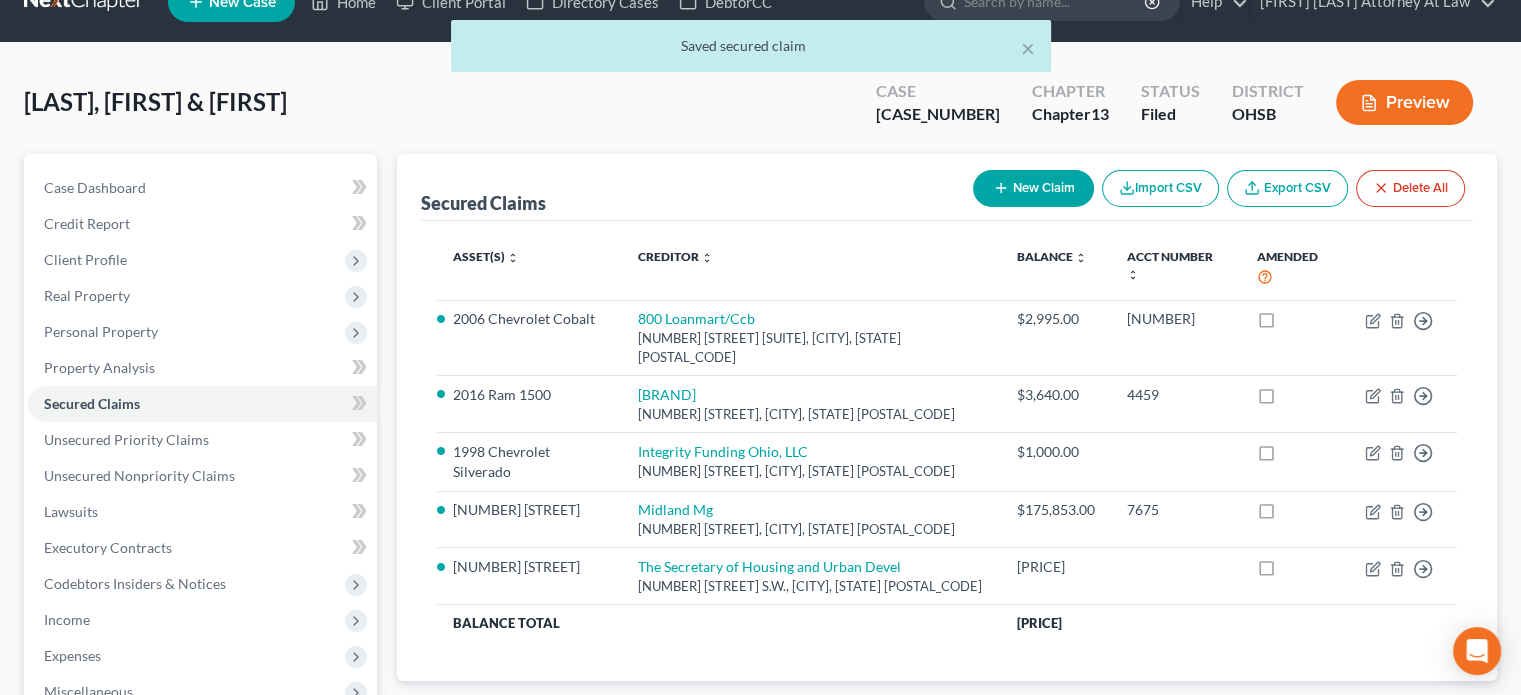 scroll, scrollTop: 200, scrollLeft: 0, axis: vertical 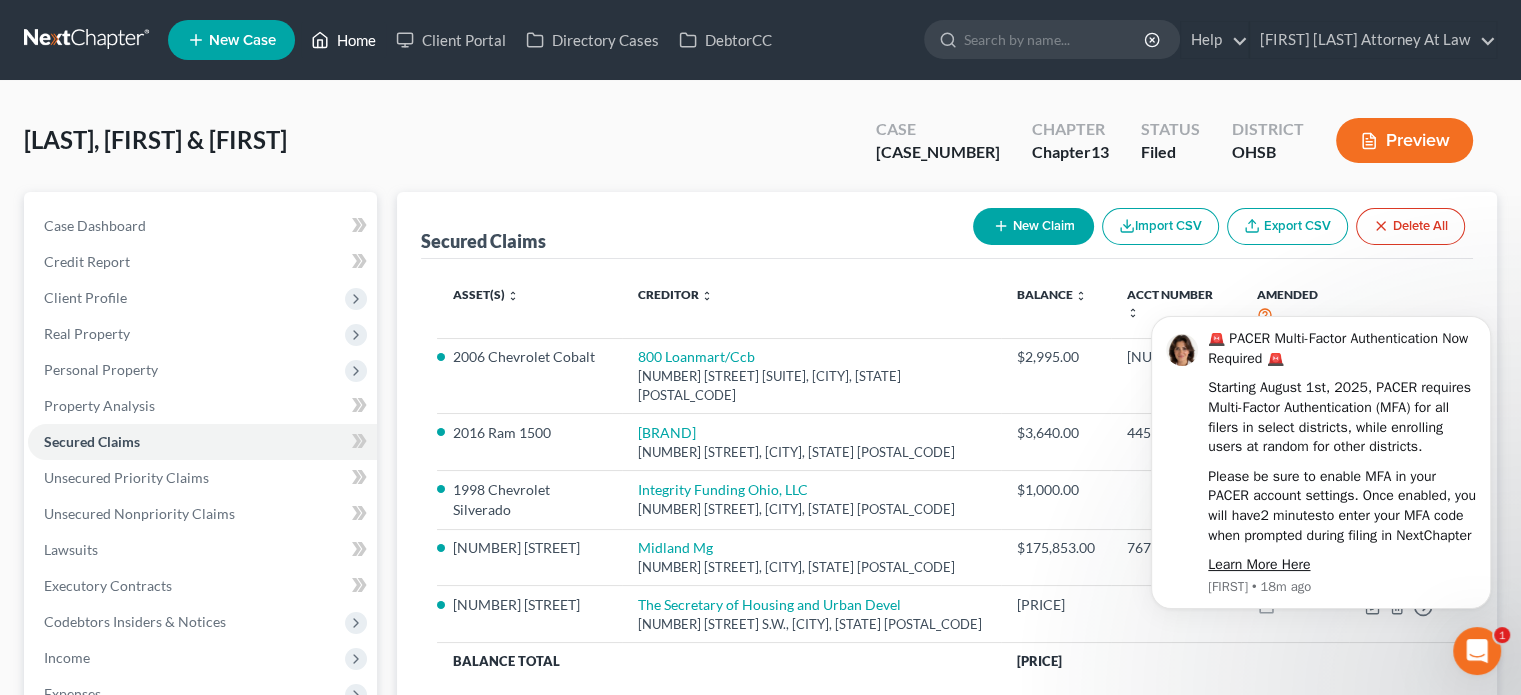 click on "Home" at bounding box center (343, 40) 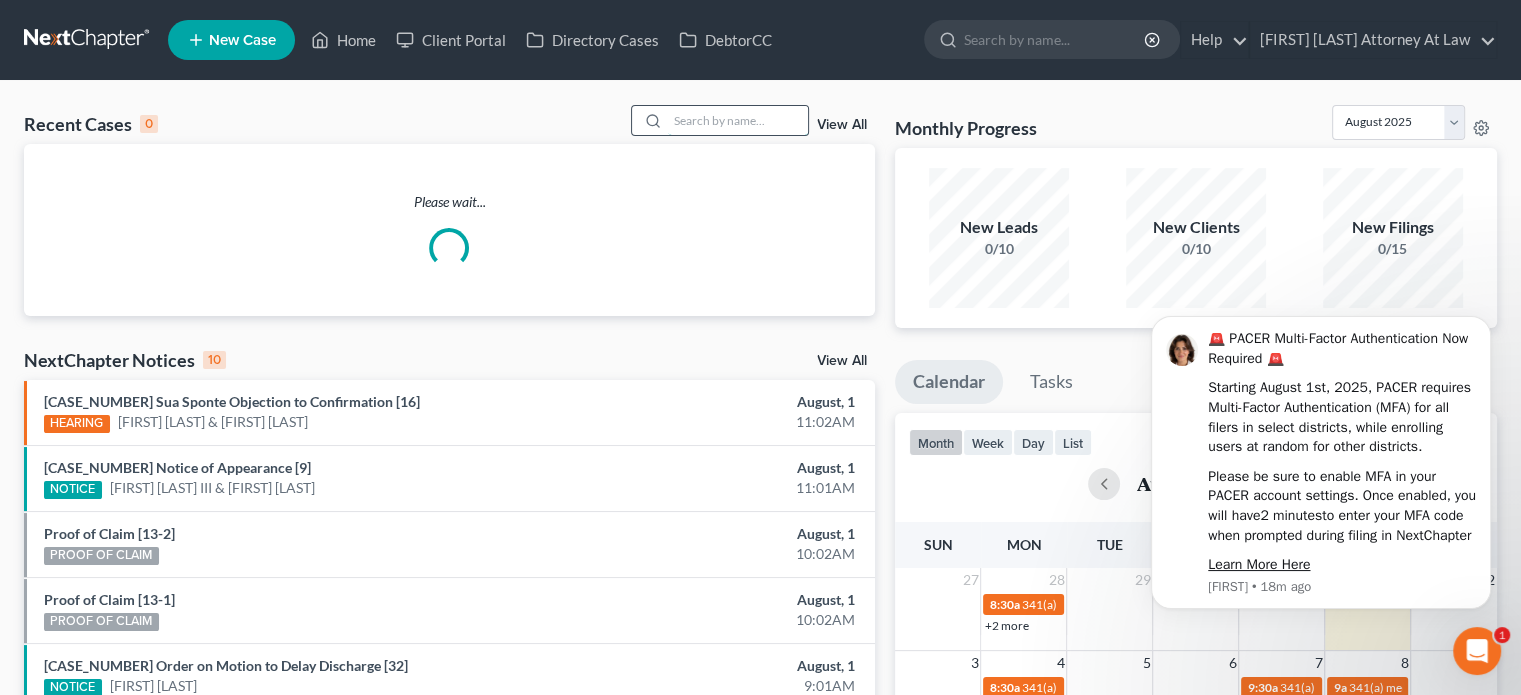 drag, startPoint x: 688, startPoint y: 125, endPoint x: 682, endPoint y: 105, distance: 20.880613 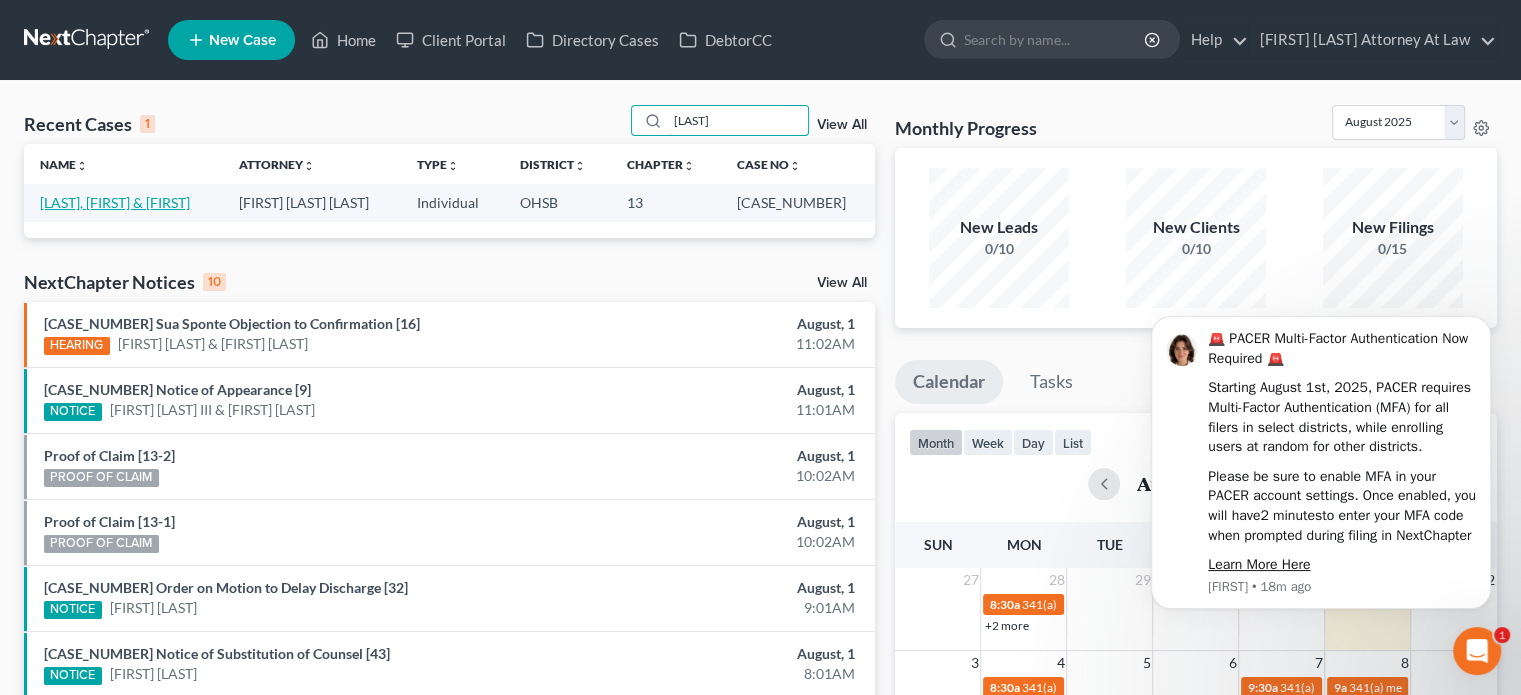 type on "[LAST]" 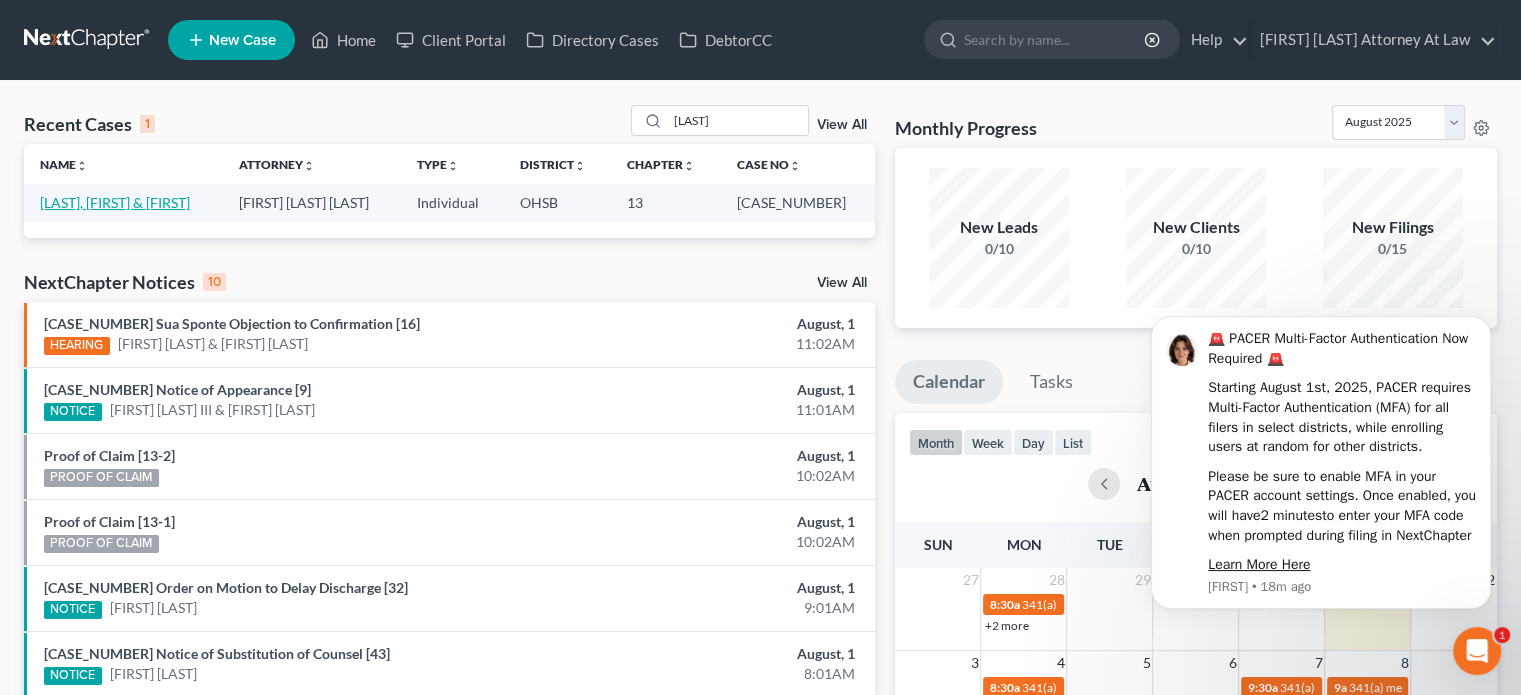 click on "[LAST], [FIRST] & [FIRST]" at bounding box center (115, 202) 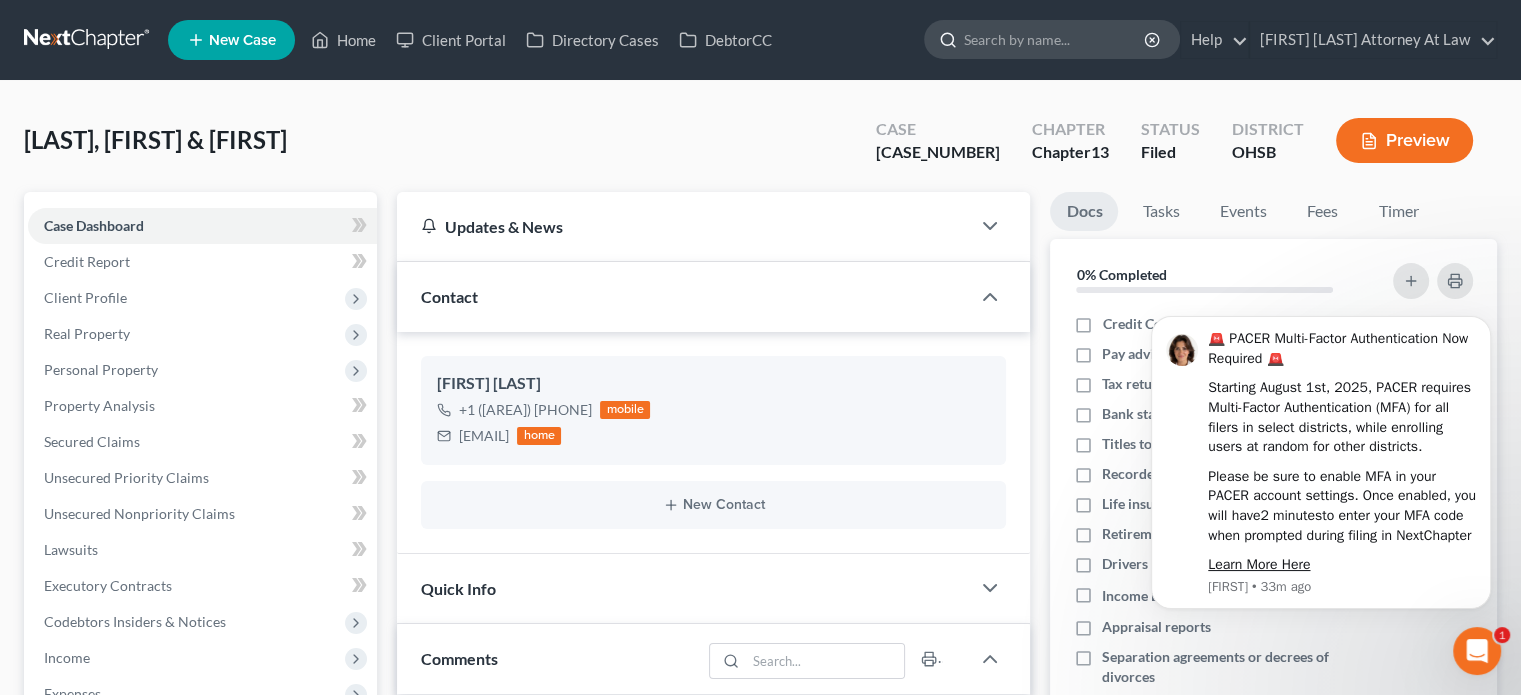 click at bounding box center [1055, 39] 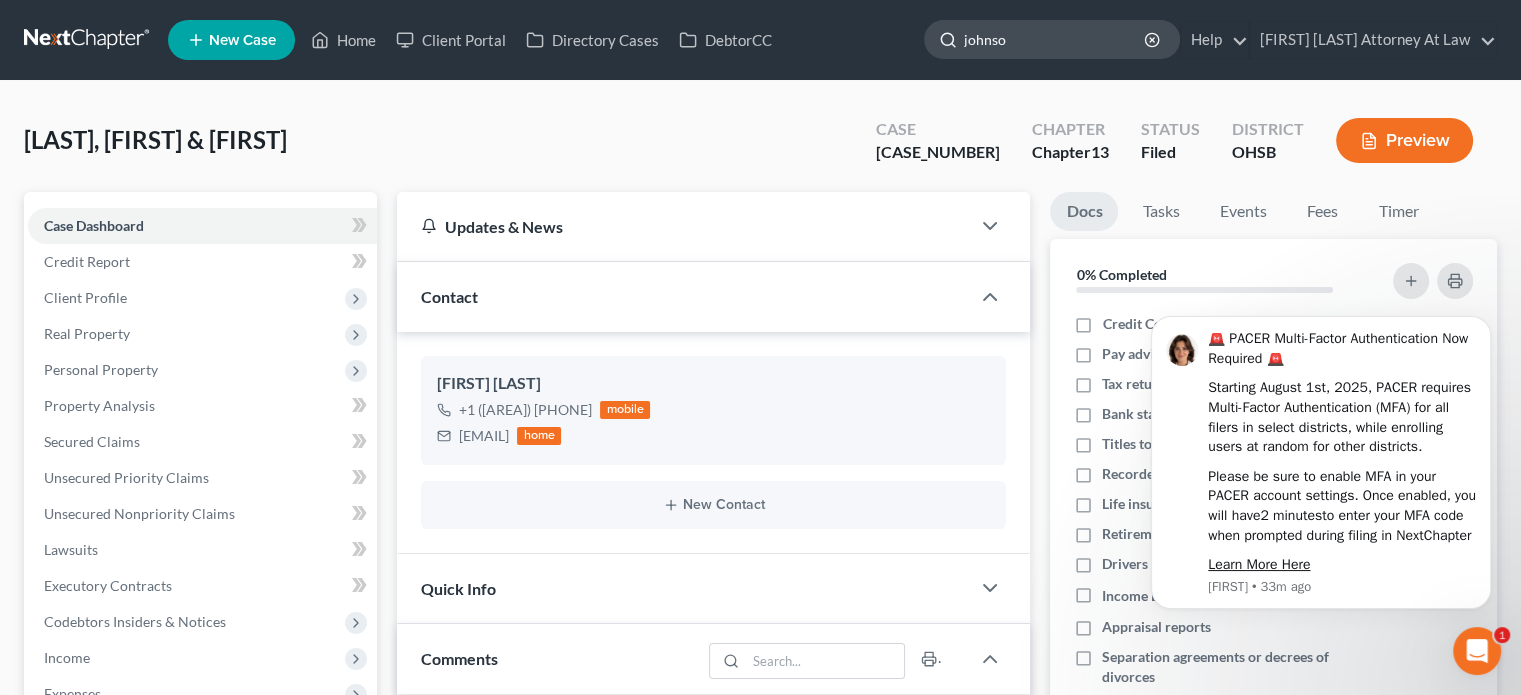 type on "[LAST]" 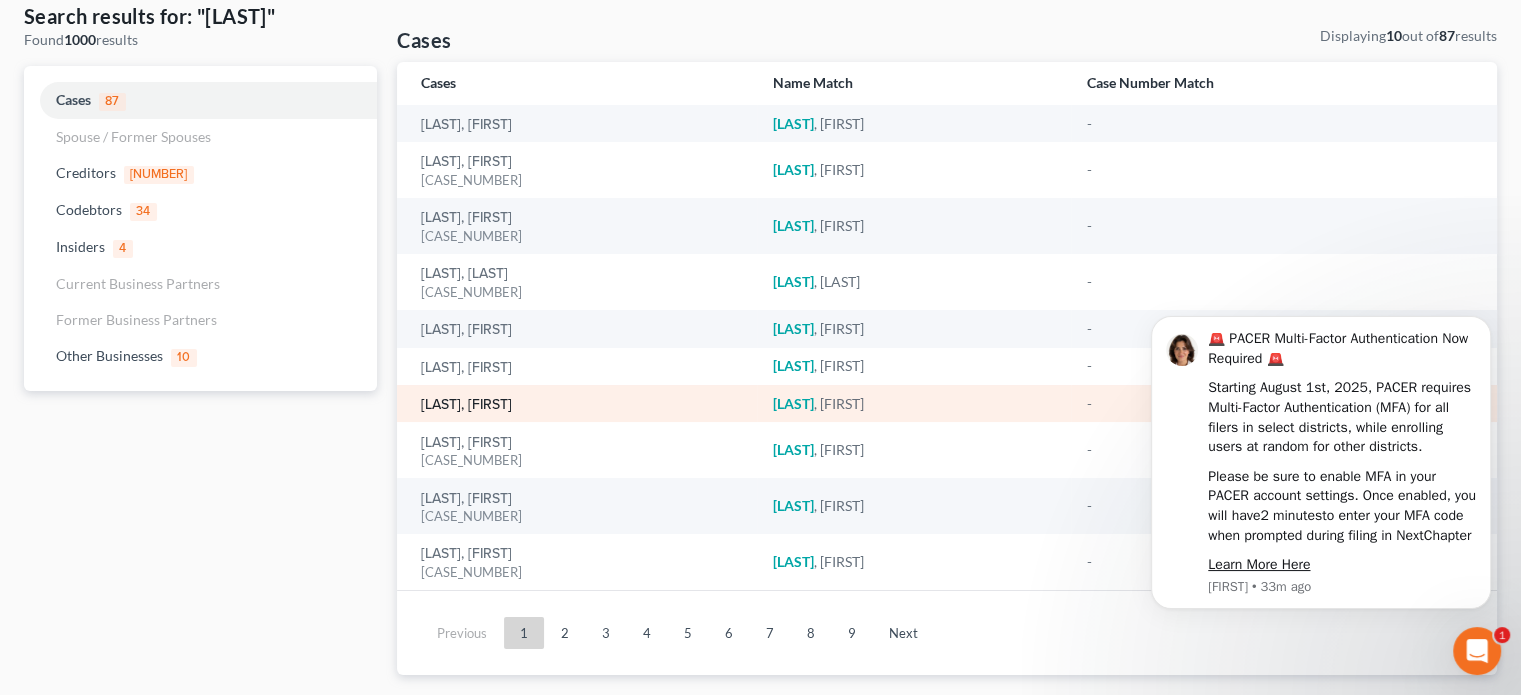 scroll, scrollTop: 143, scrollLeft: 0, axis: vertical 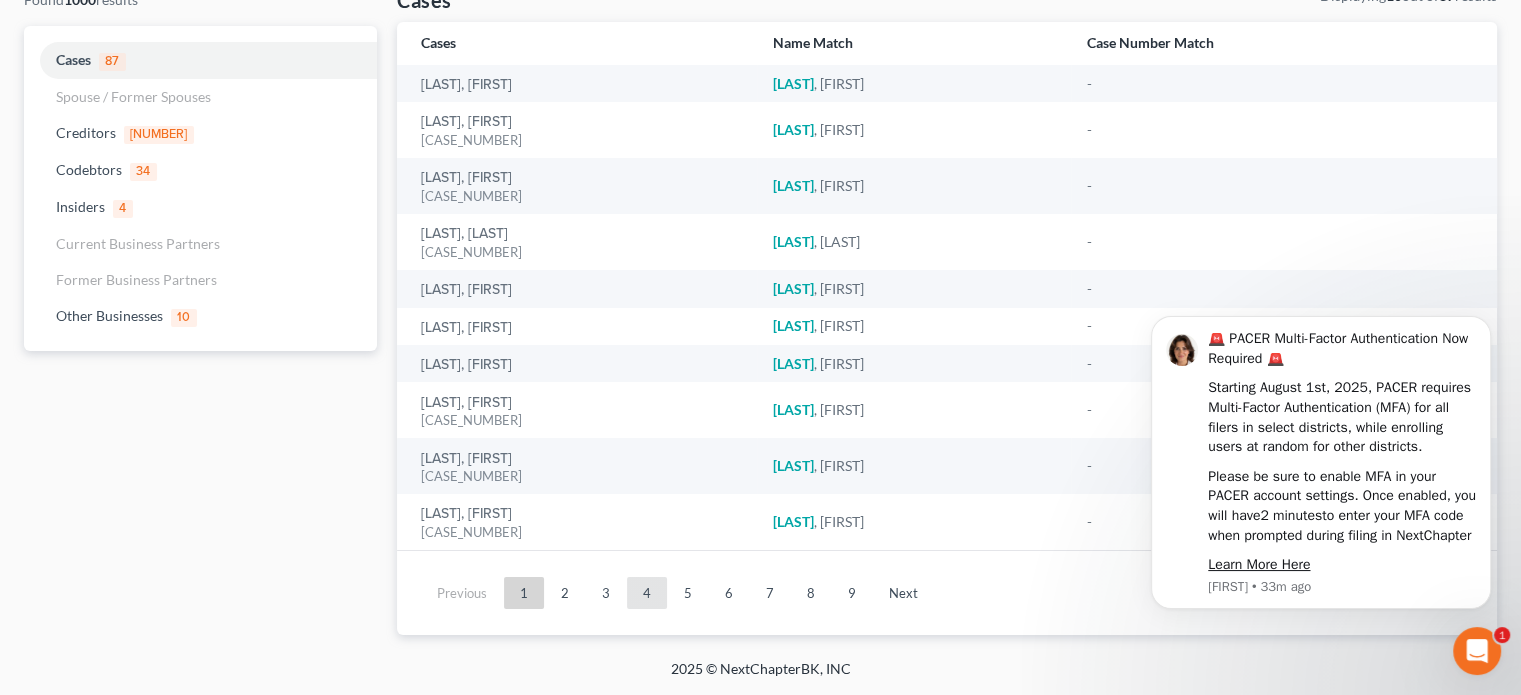 click on "4" at bounding box center [647, 593] 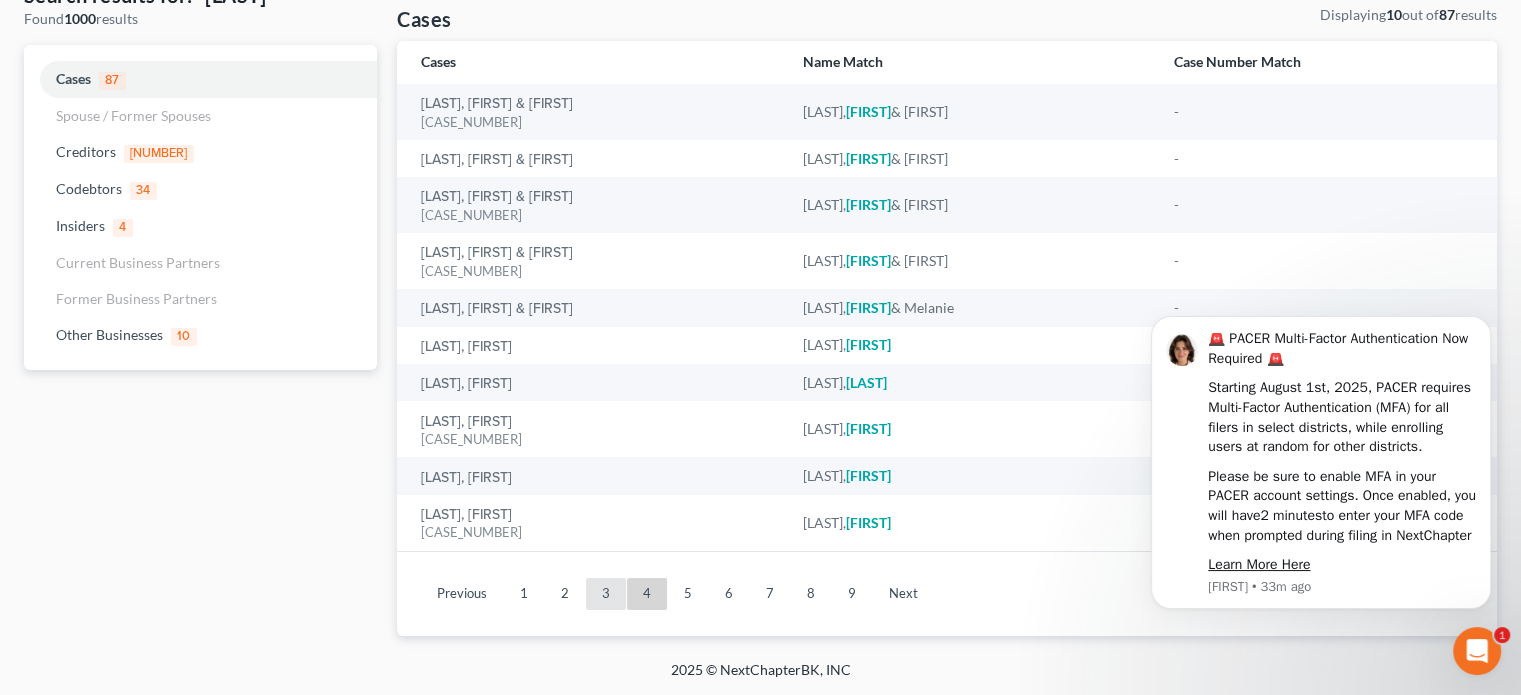 click on "3" at bounding box center (606, 594) 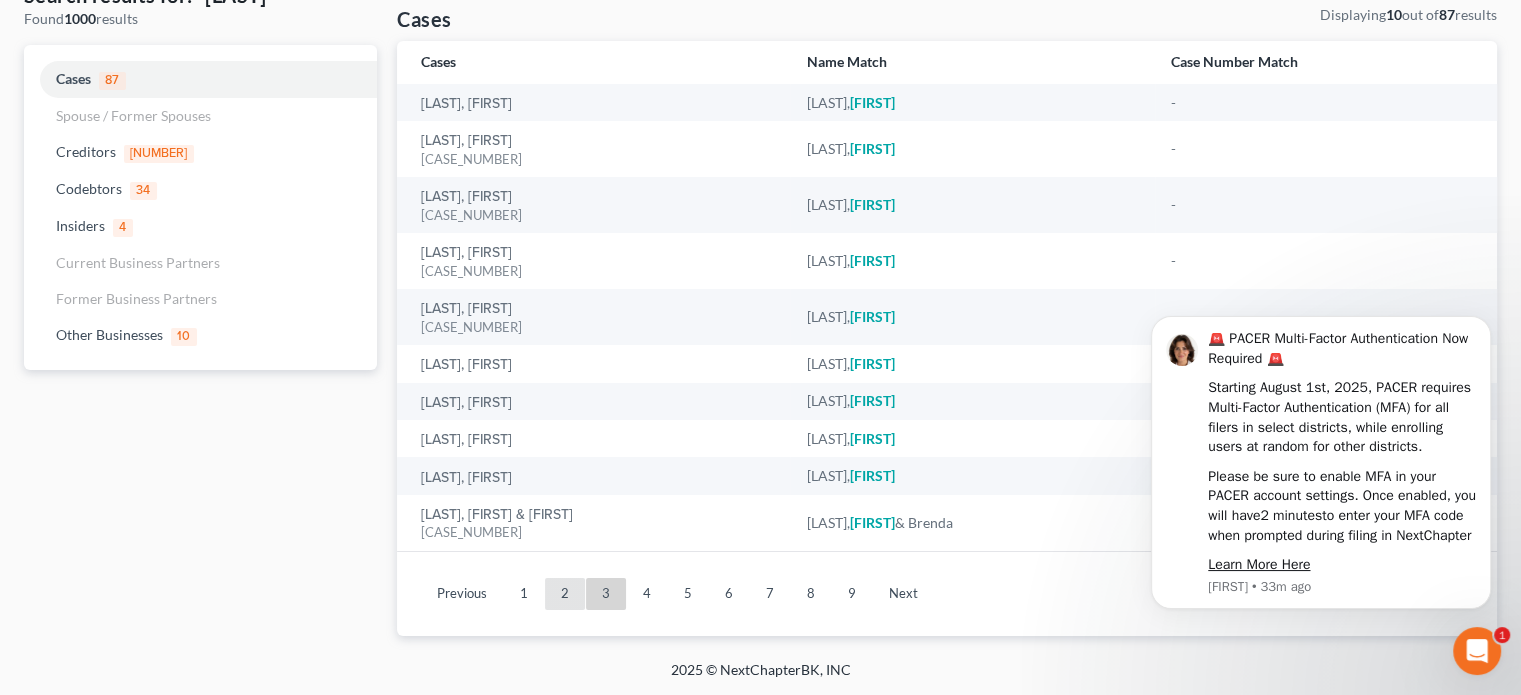 click on "2" at bounding box center (565, 594) 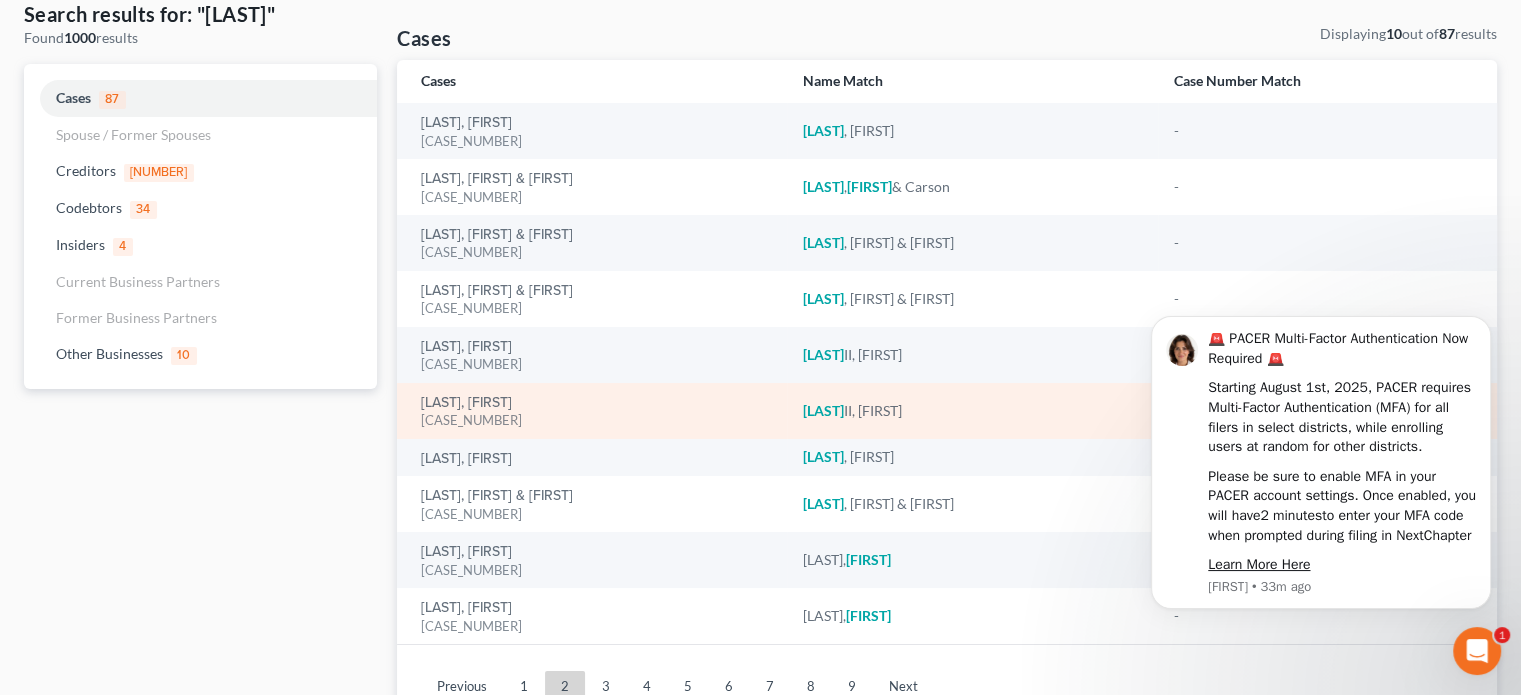 scroll, scrollTop: 98, scrollLeft: 0, axis: vertical 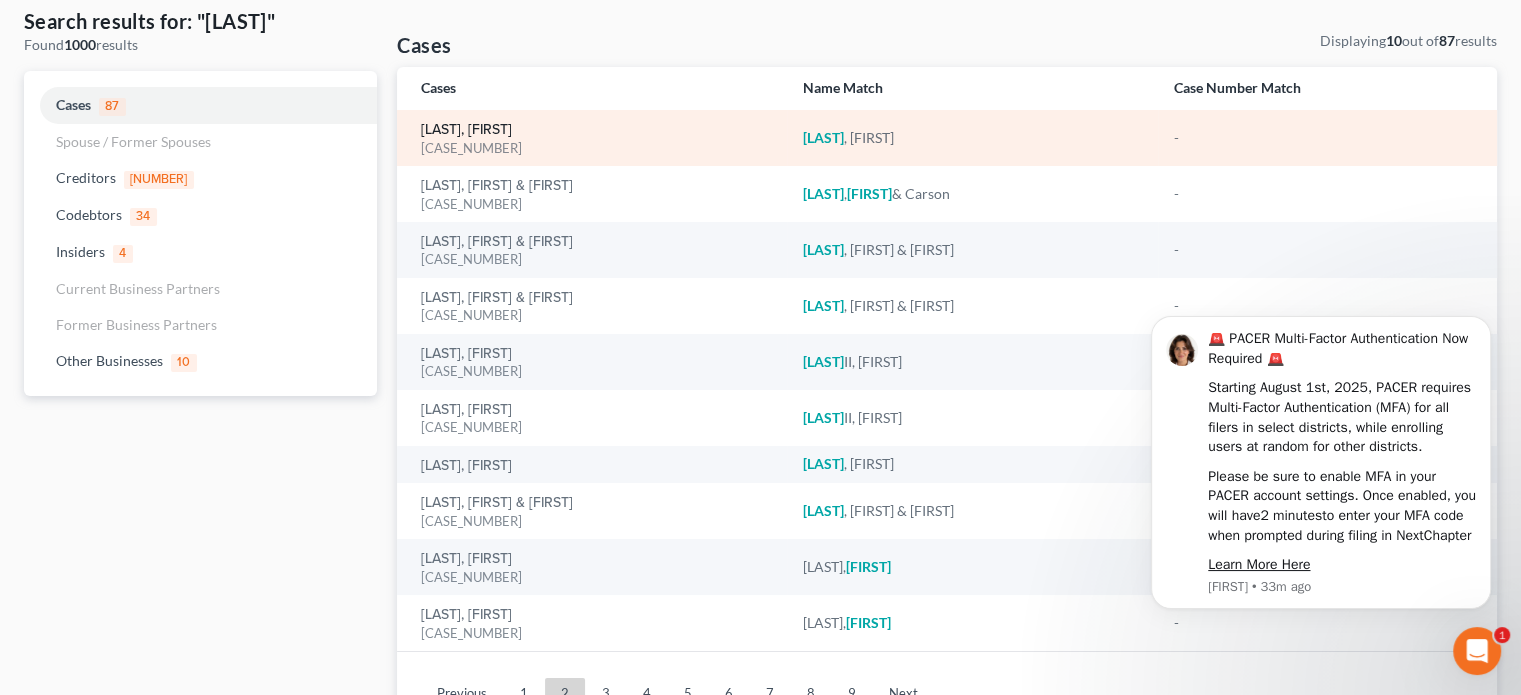 click on "[LAST], [FIRST]" at bounding box center [466, 130] 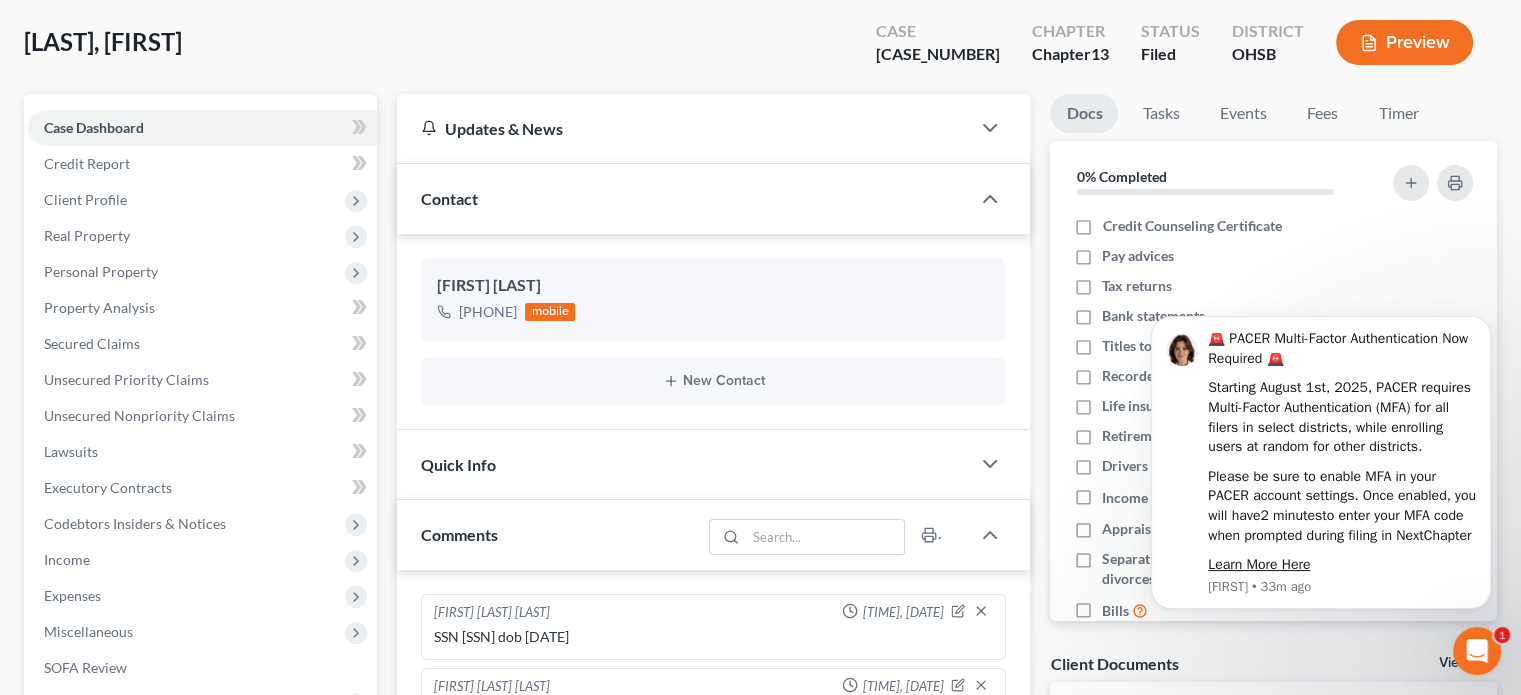 scroll, scrollTop: 0, scrollLeft: 0, axis: both 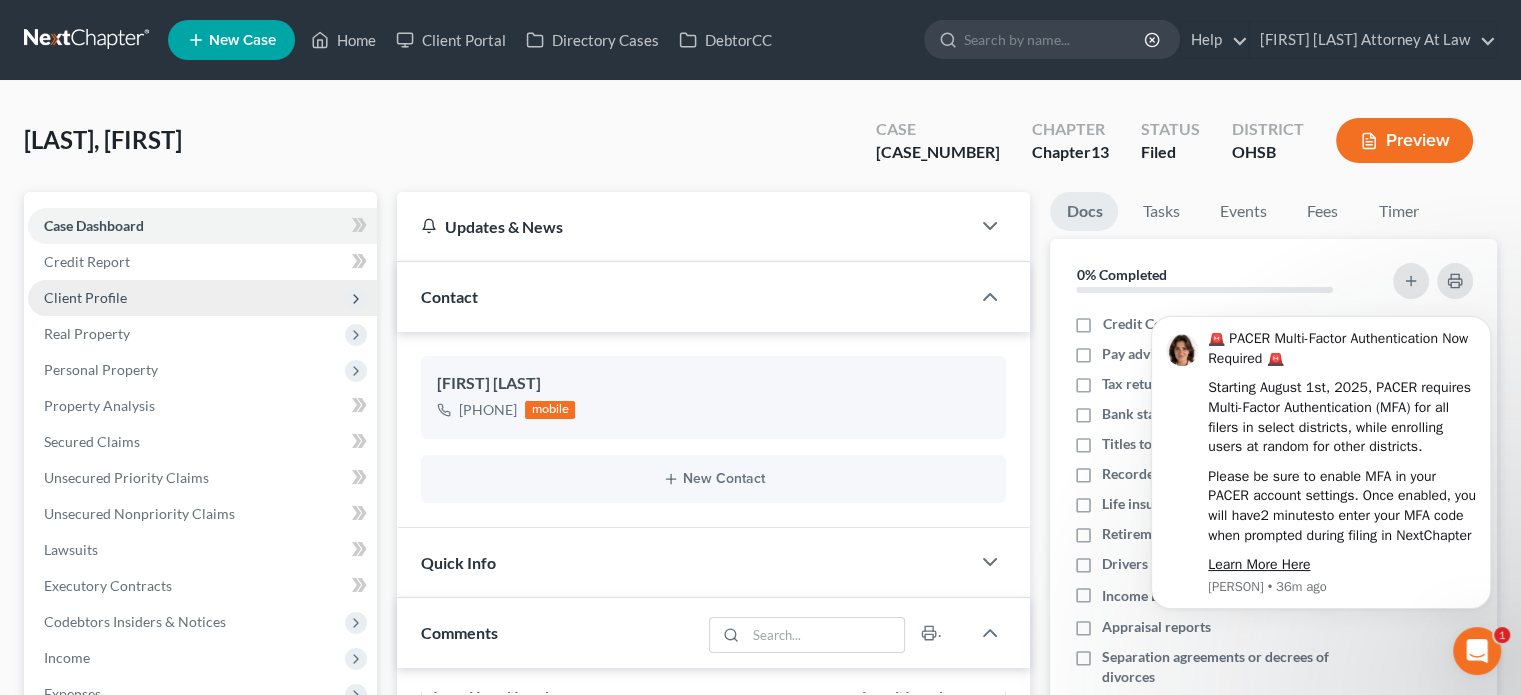 click on "Client Profile" at bounding box center [85, 297] 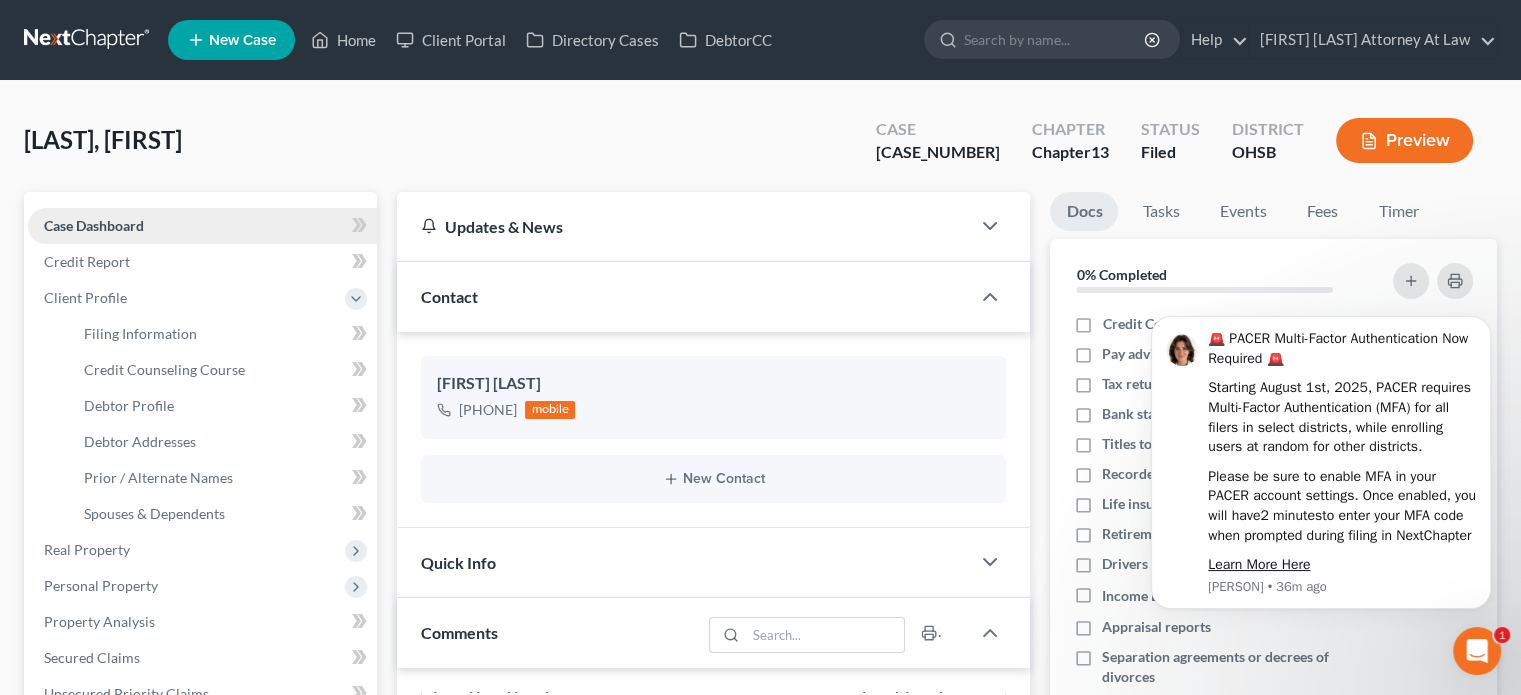 click on "Case Dashboard" at bounding box center (94, 225) 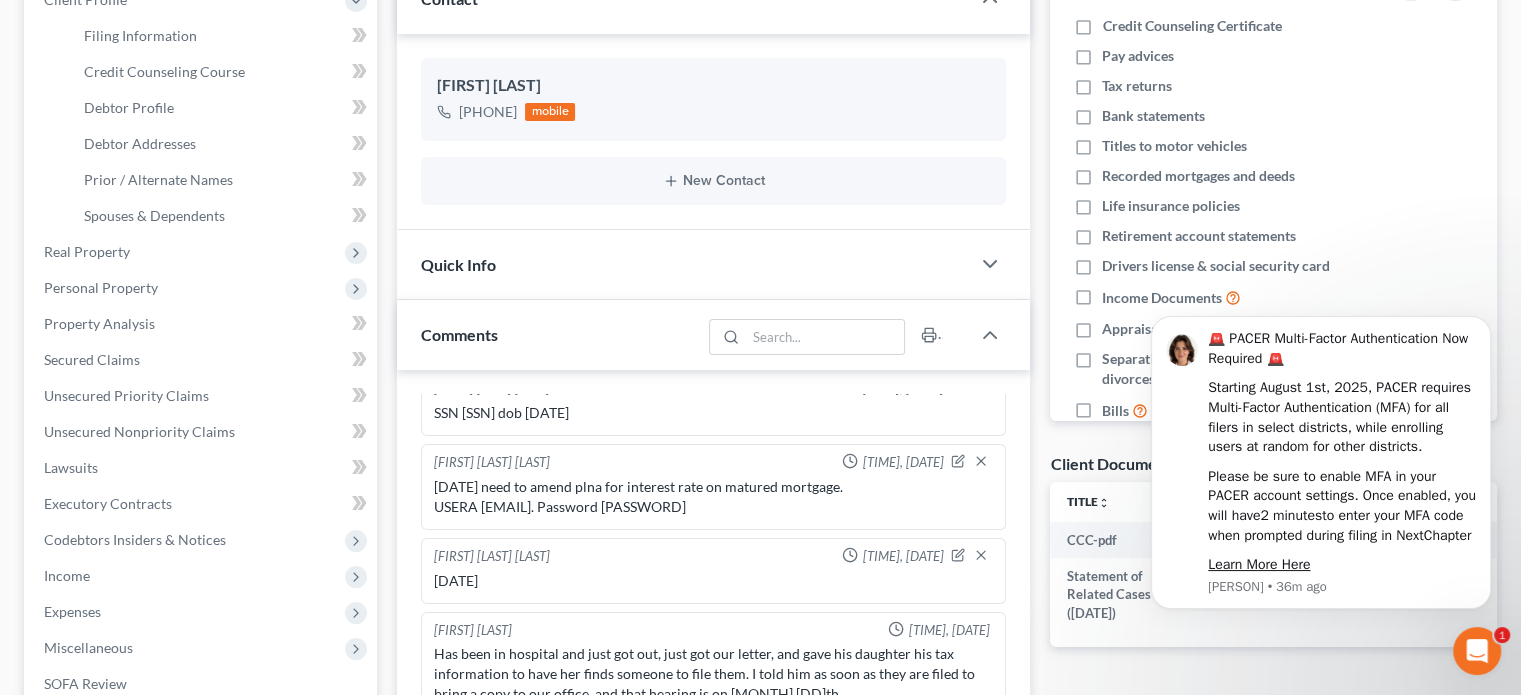 scroll, scrollTop: 300, scrollLeft: 0, axis: vertical 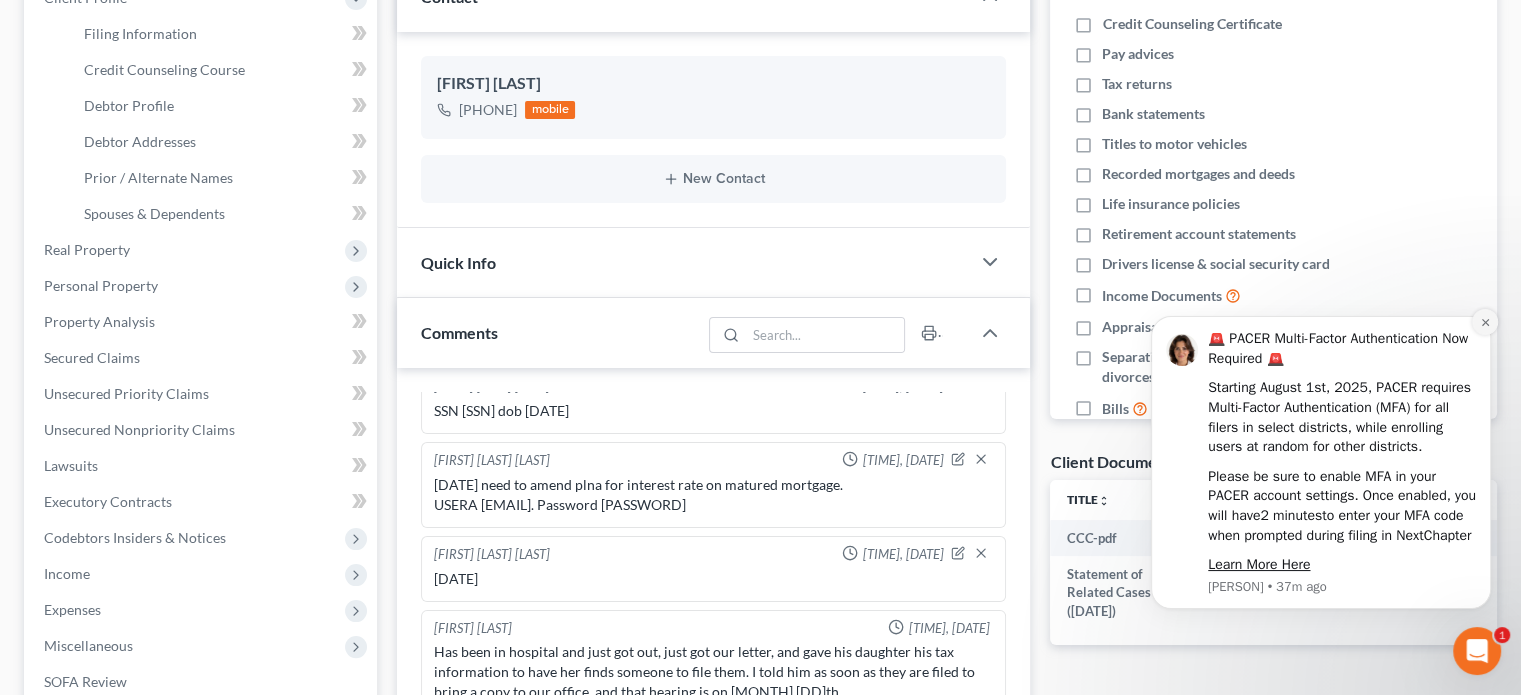click 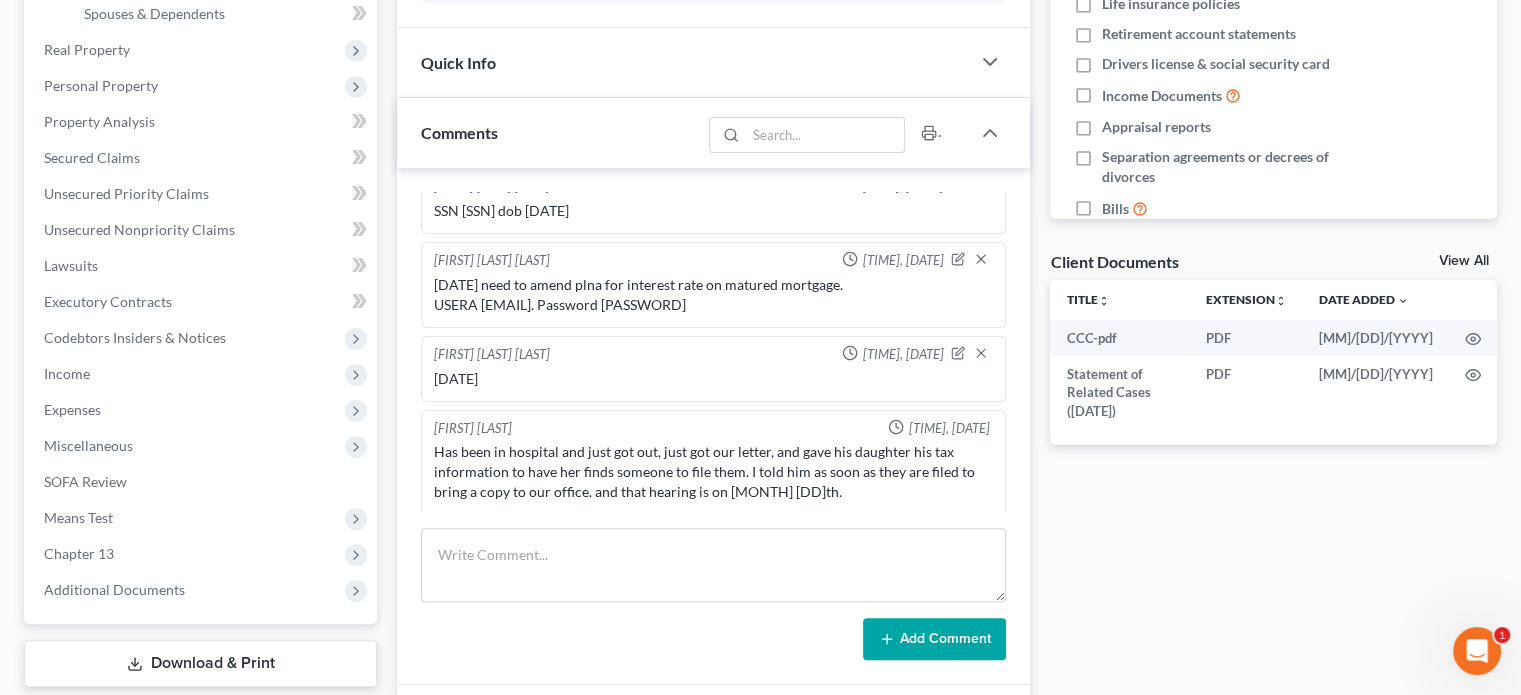 scroll, scrollTop: 0, scrollLeft: 0, axis: both 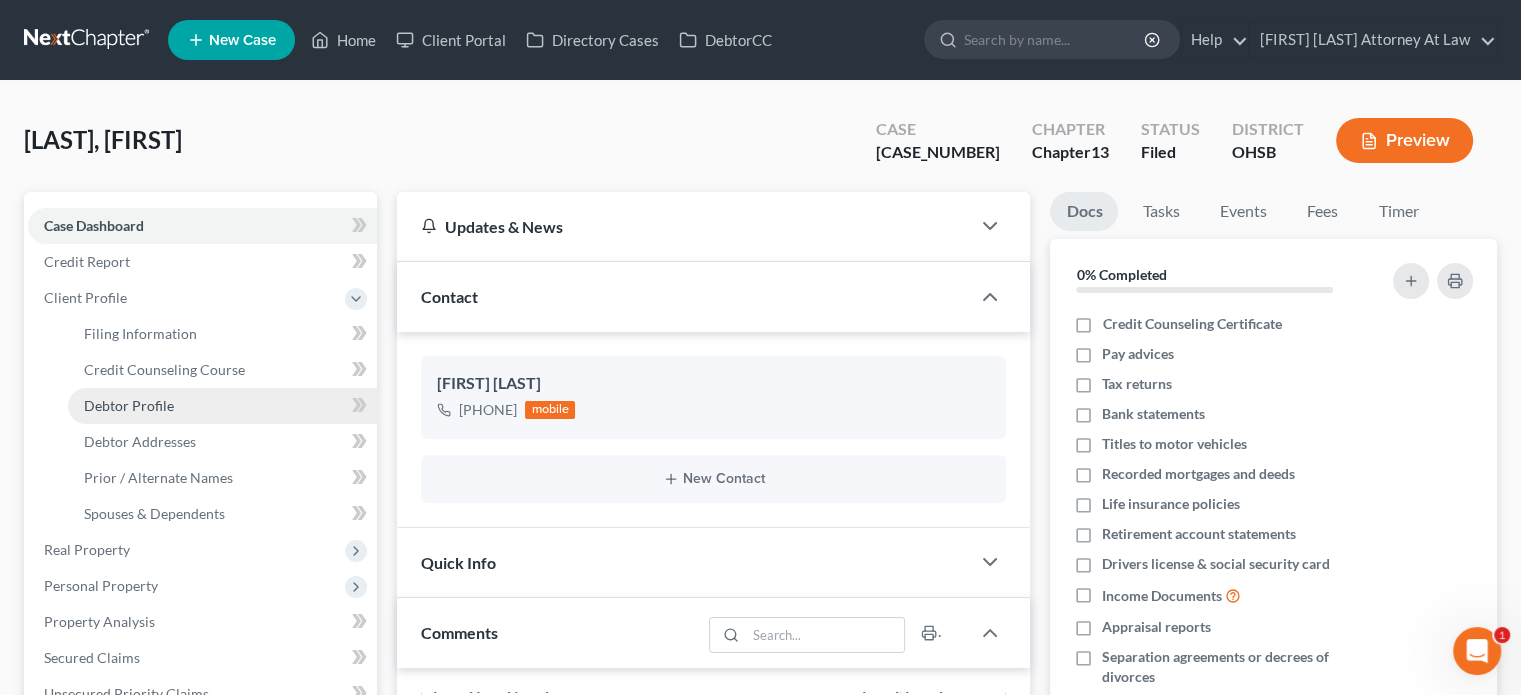 click on "Debtor Profile" at bounding box center [129, 405] 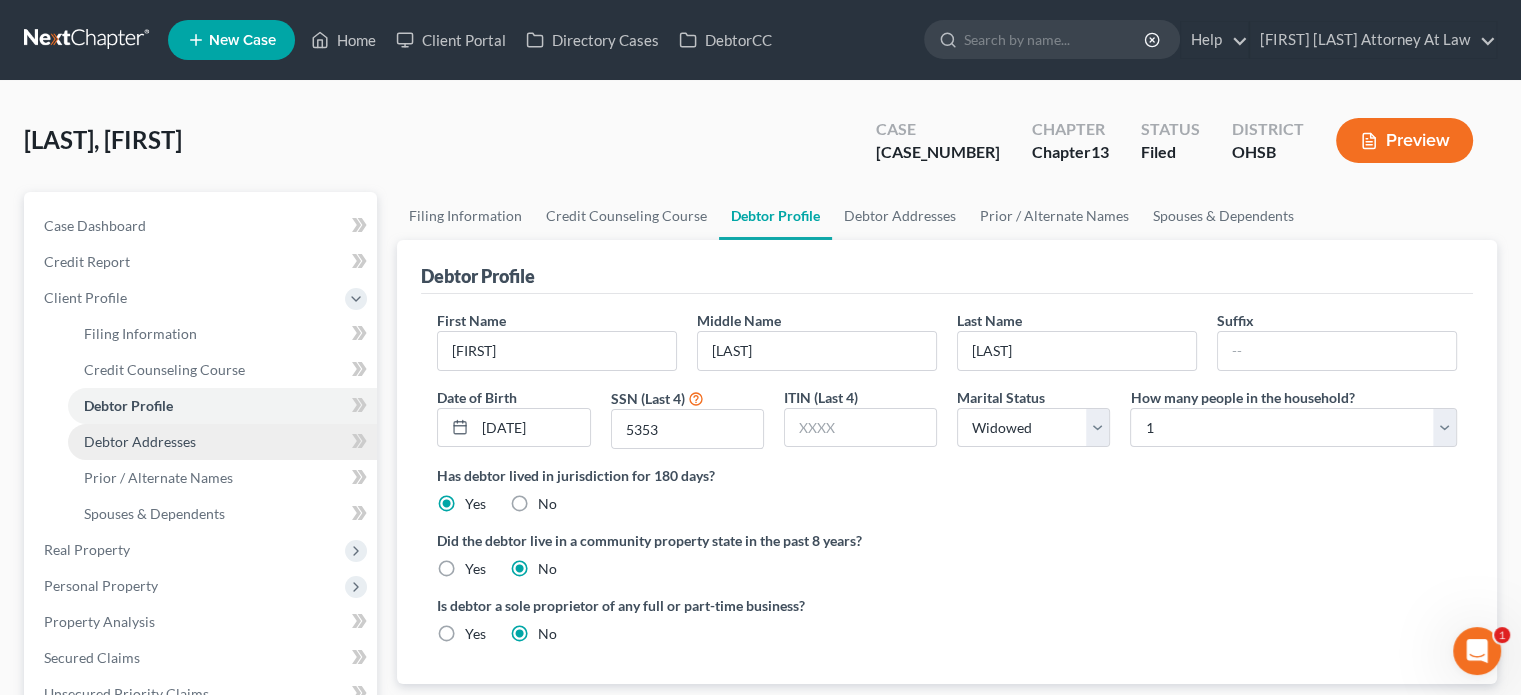 click on "Debtor Addresses" at bounding box center (140, 441) 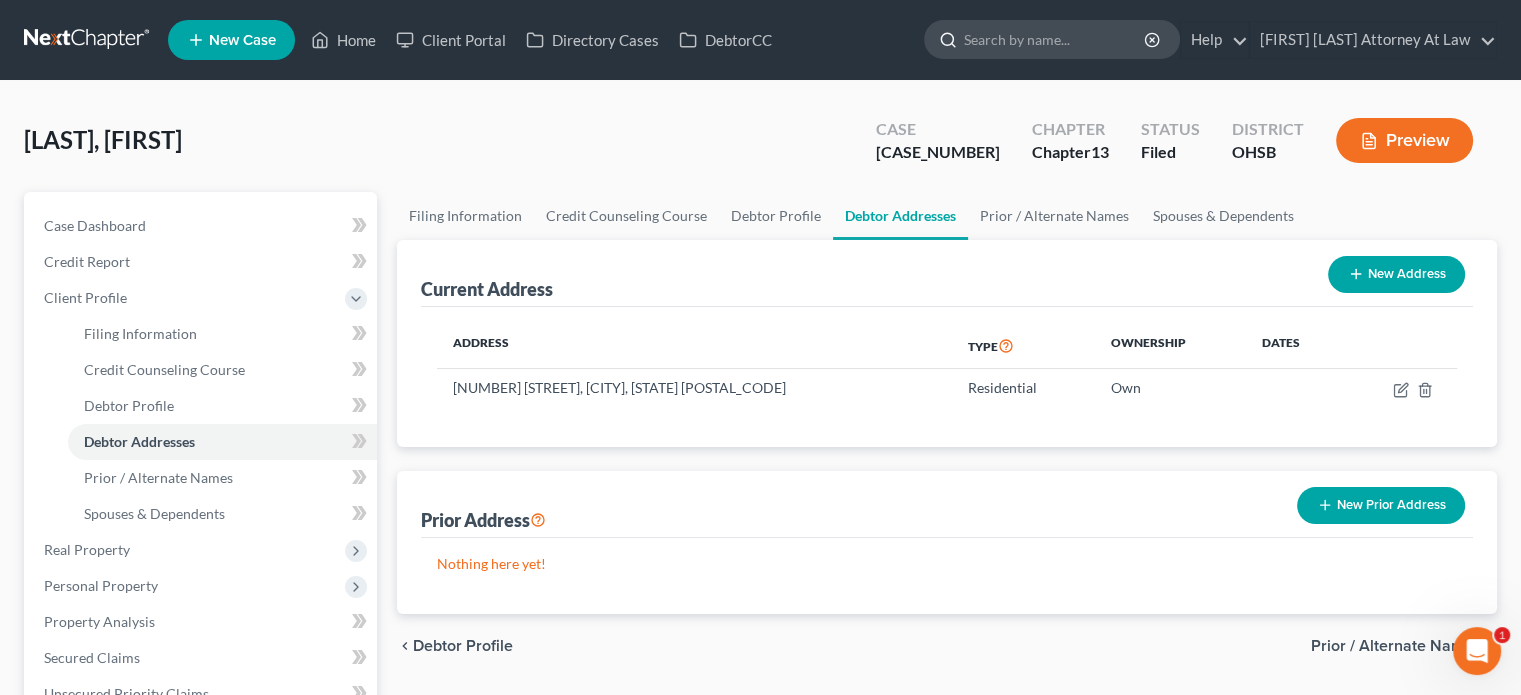 click at bounding box center [1055, 39] 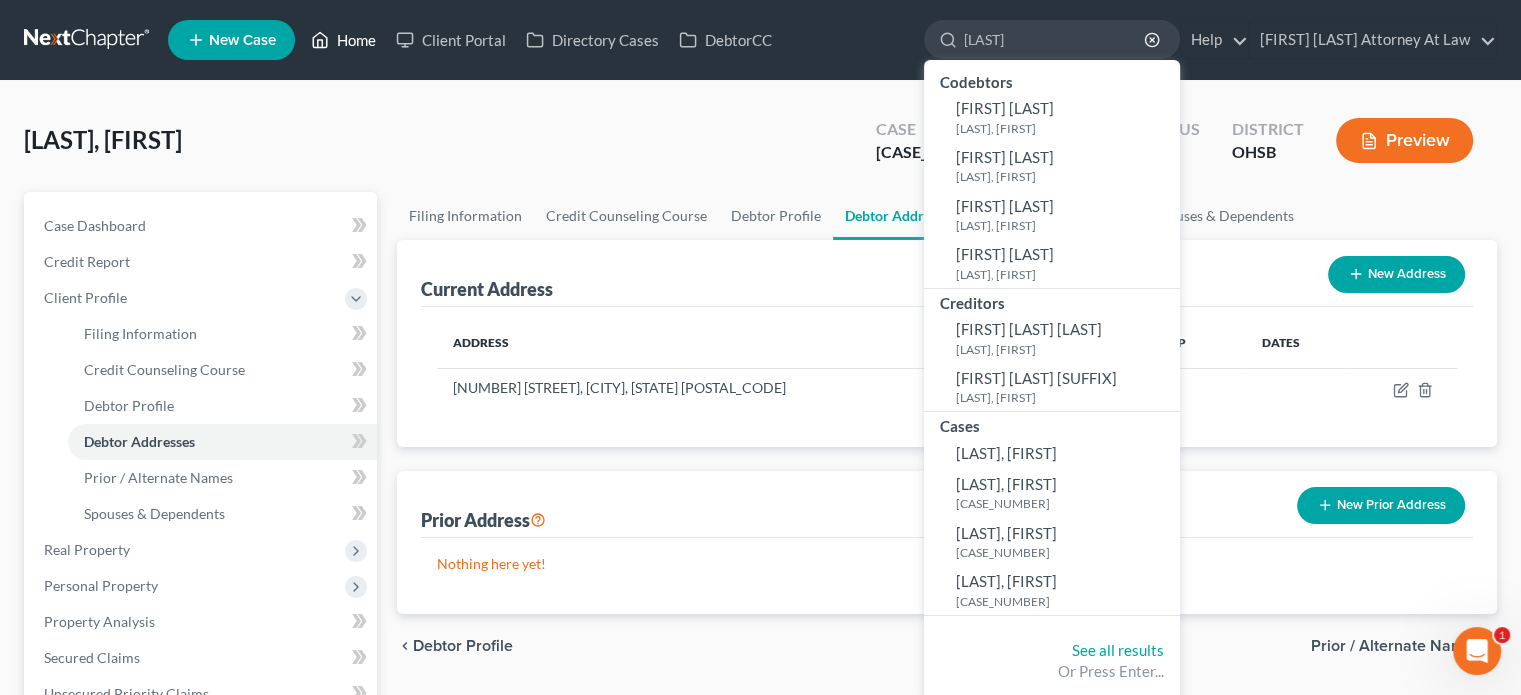 type on "[LAST]" 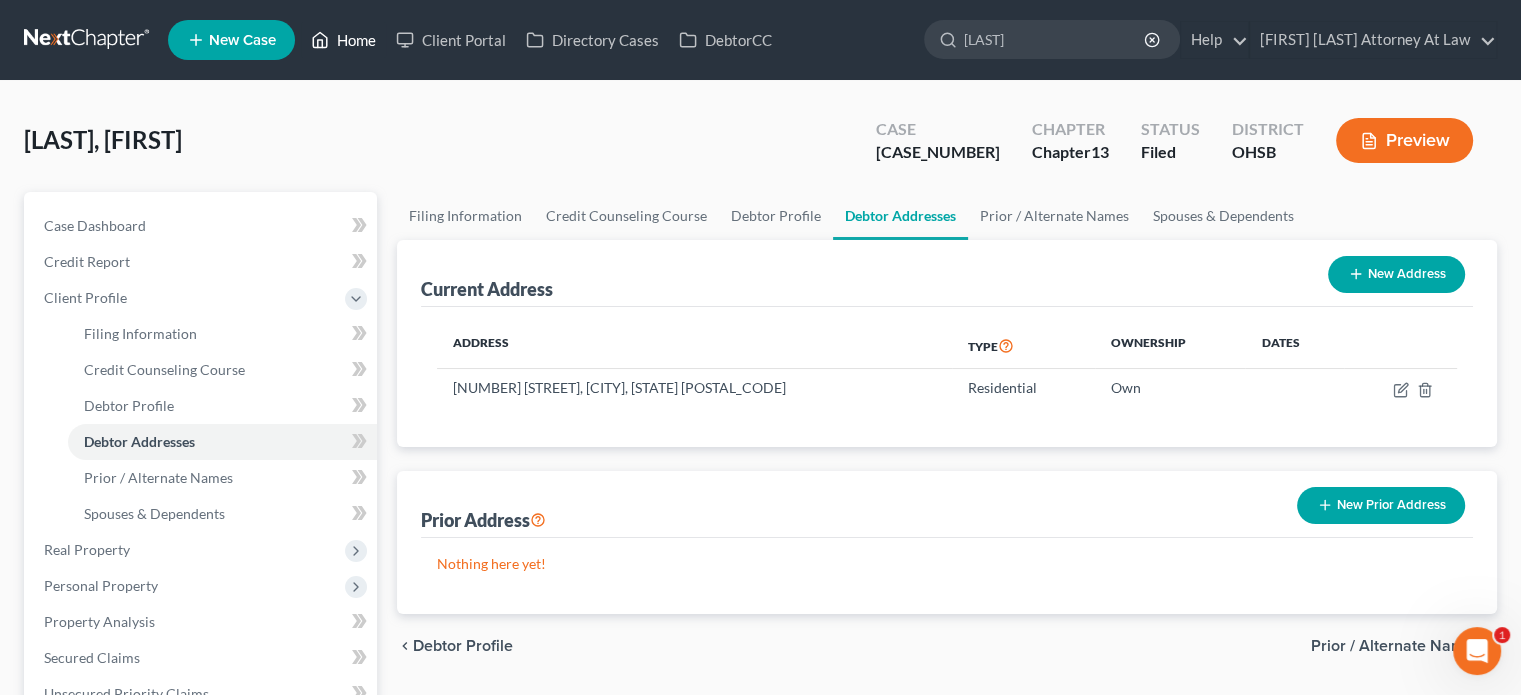 type 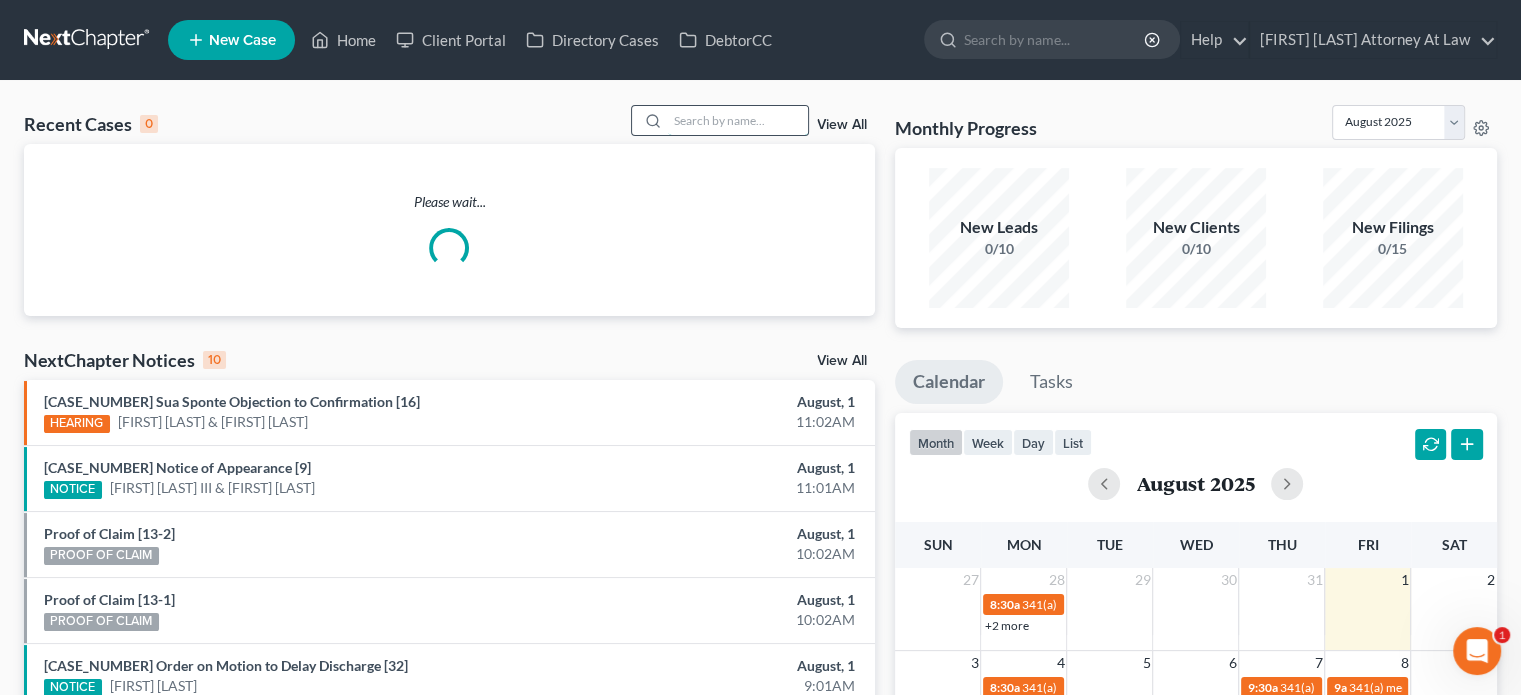 click at bounding box center (738, 120) 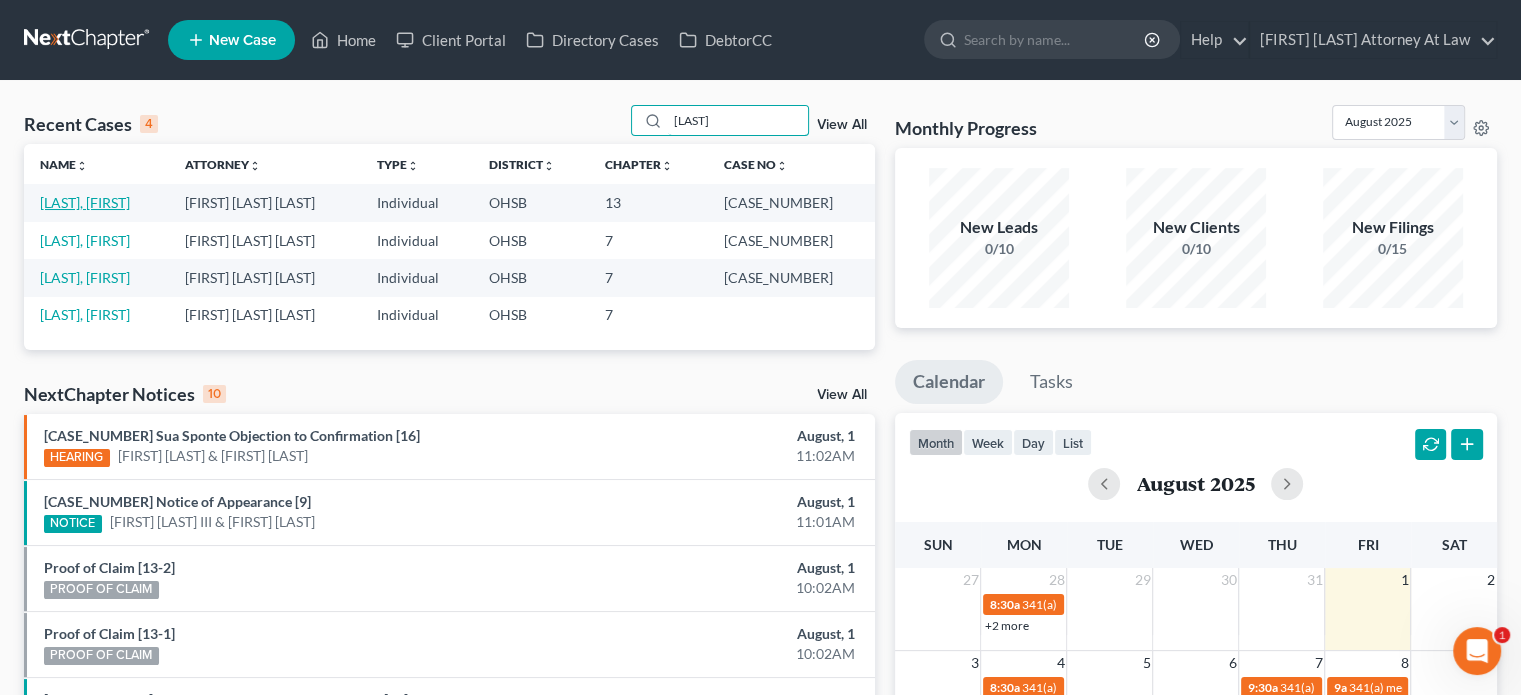 type on "[LAST]" 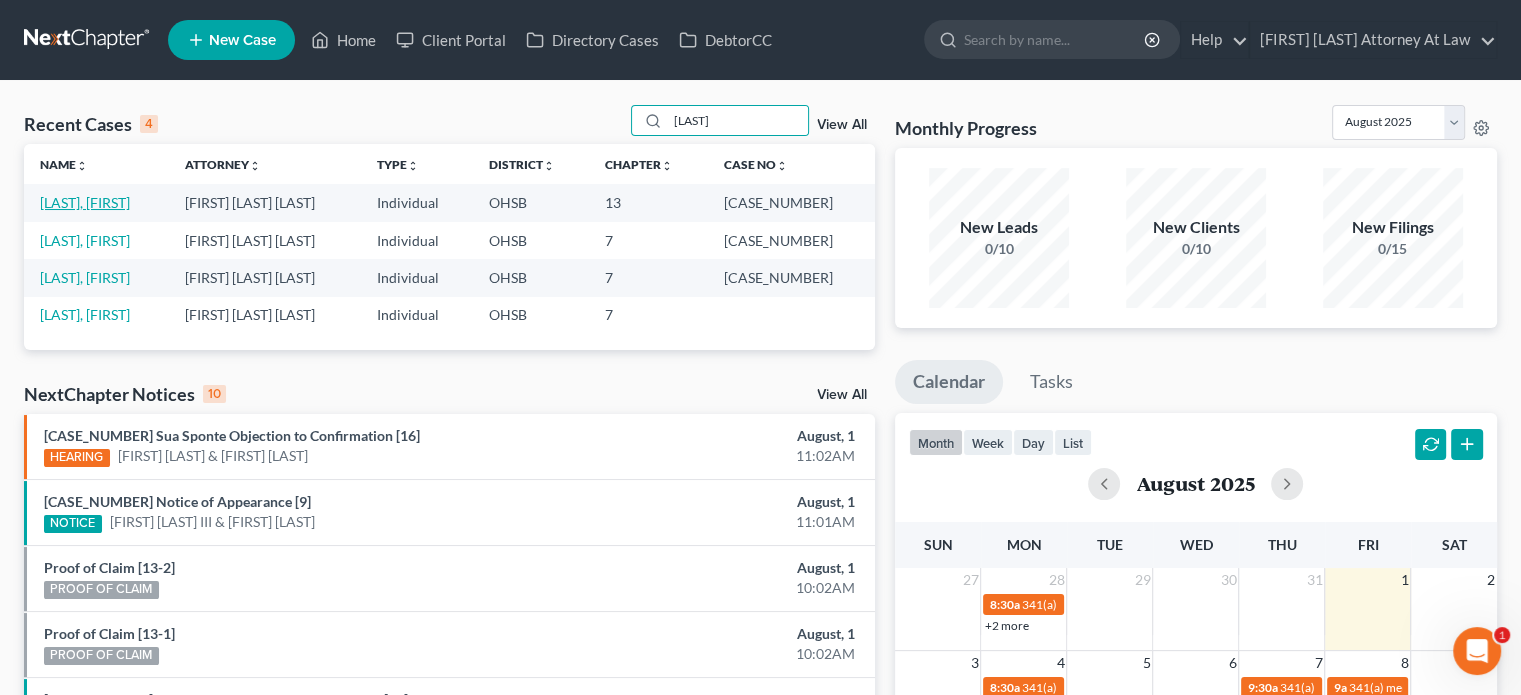 click on "[LAST], [FIRST]" at bounding box center (85, 202) 